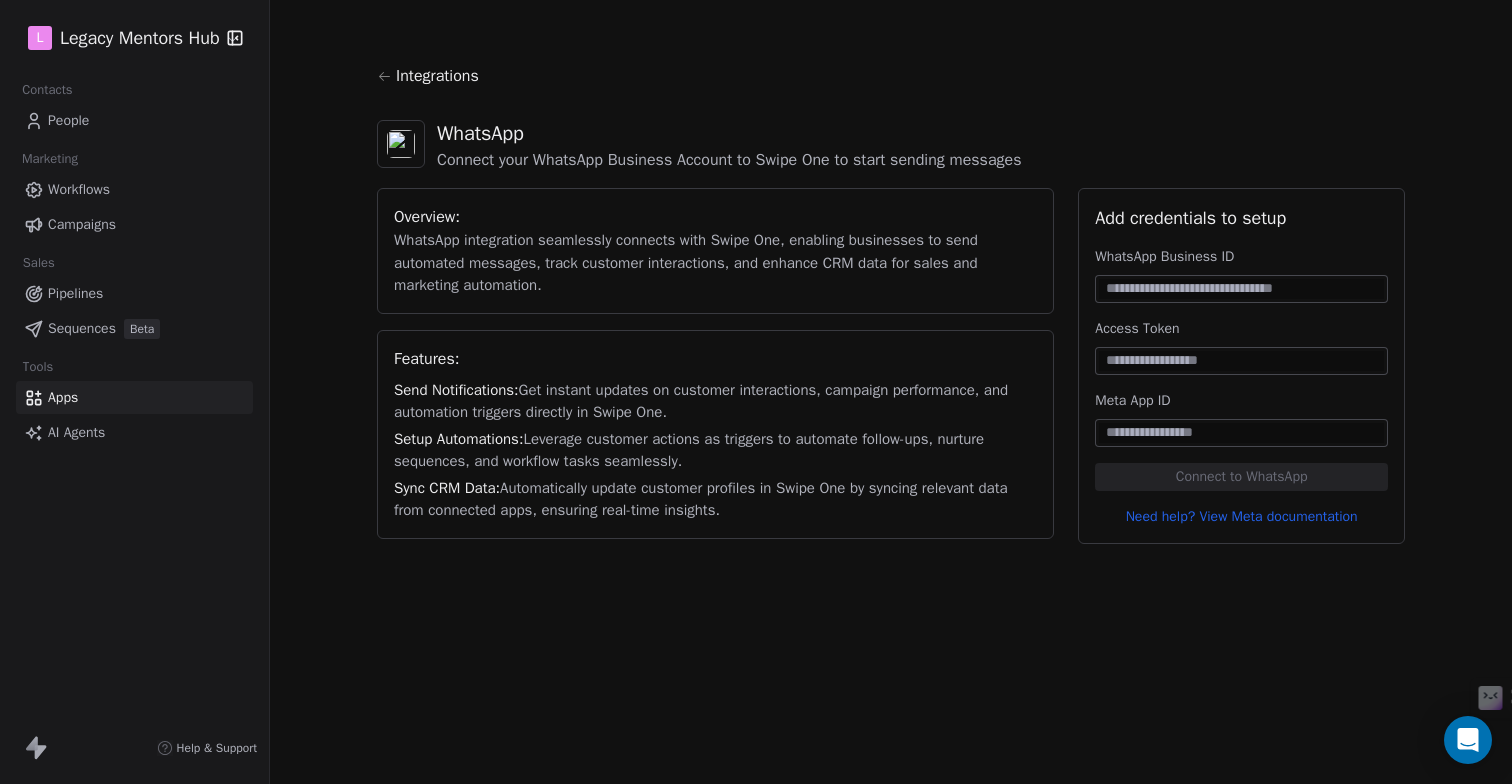 scroll, scrollTop: 0, scrollLeft: 0, axis: both 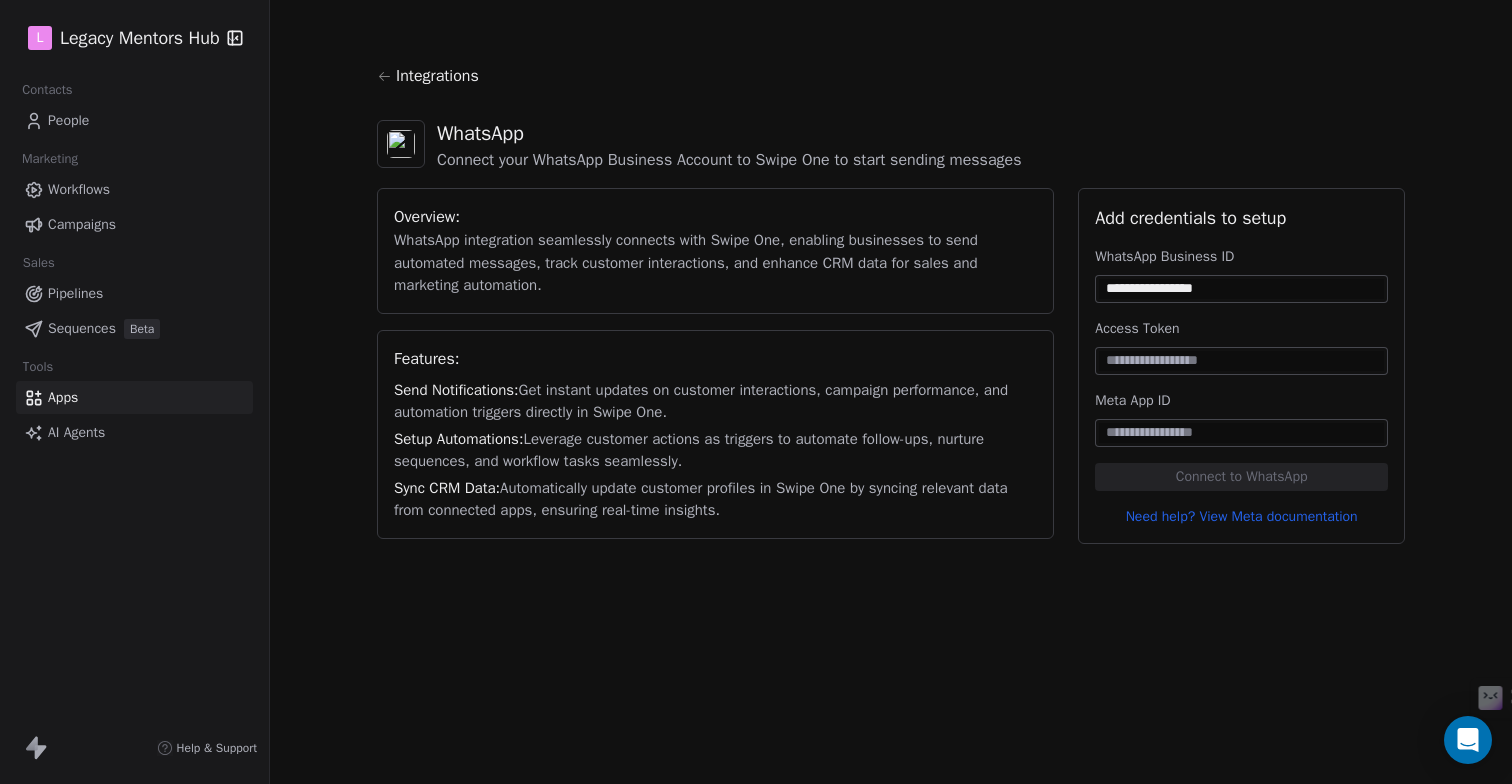 type on "**********" 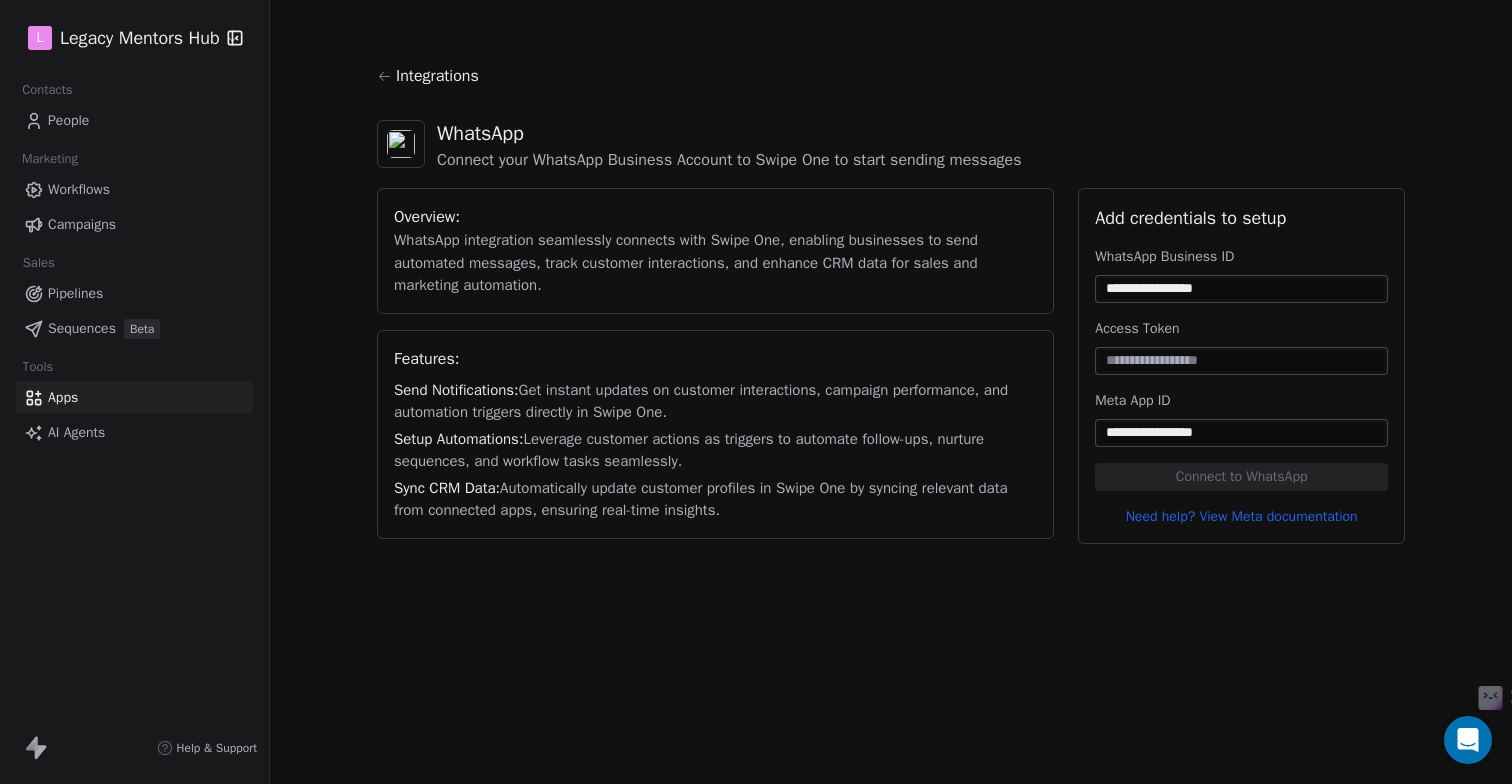 type on "**********" 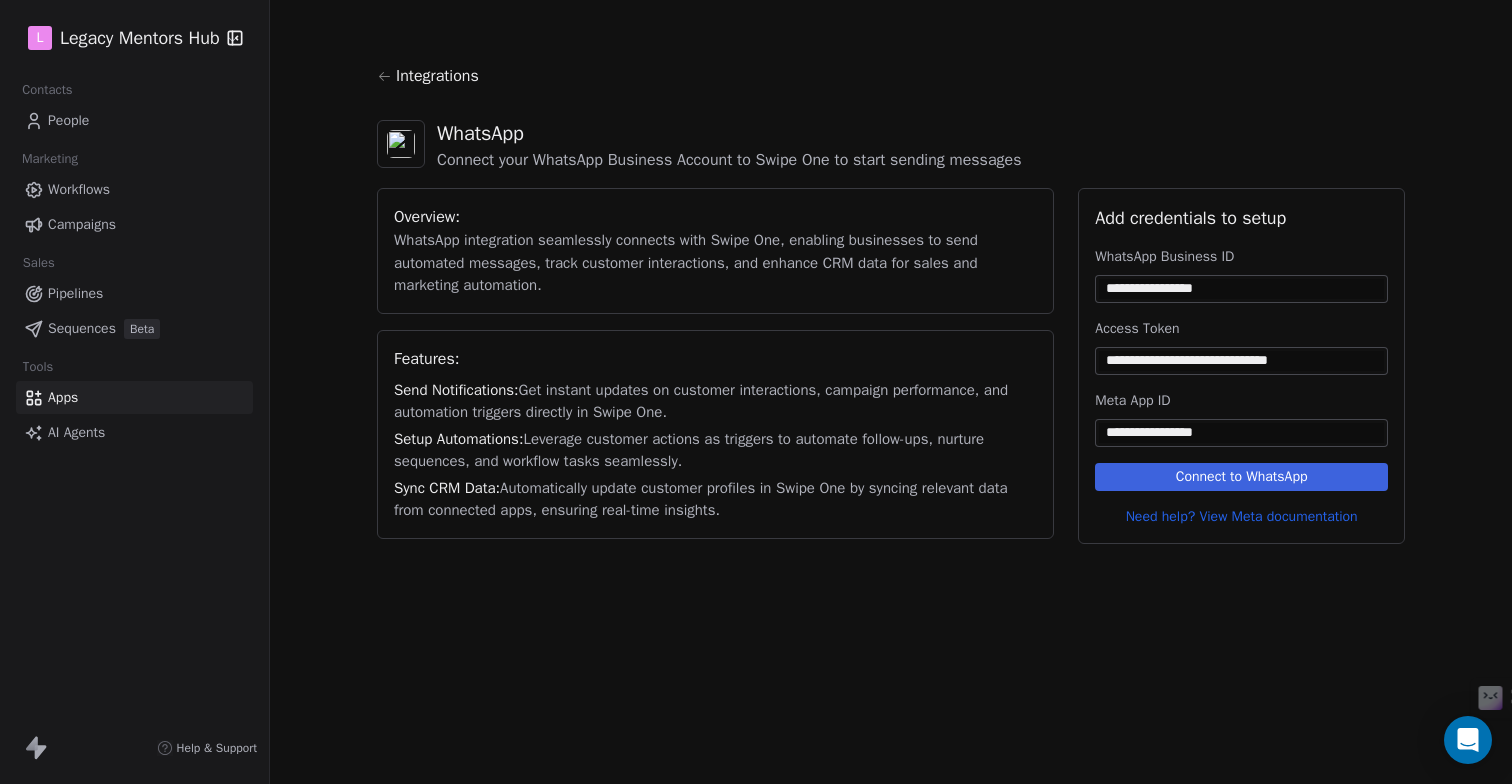 type on "**********" 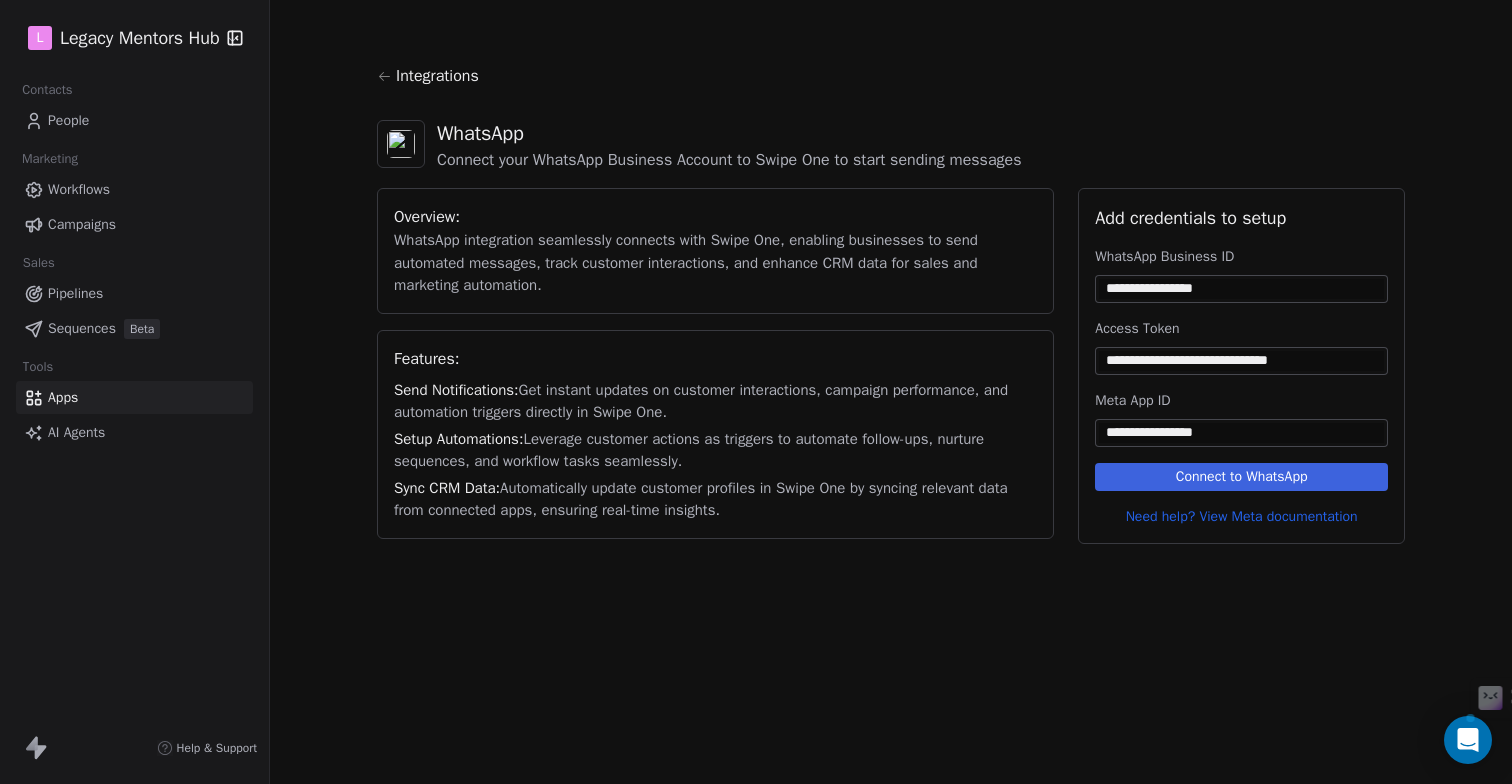 drag, startPoint x: 1323, startPoint y: 291, endPoint x: 1098, endPoint y: 287, distance: 225.03555 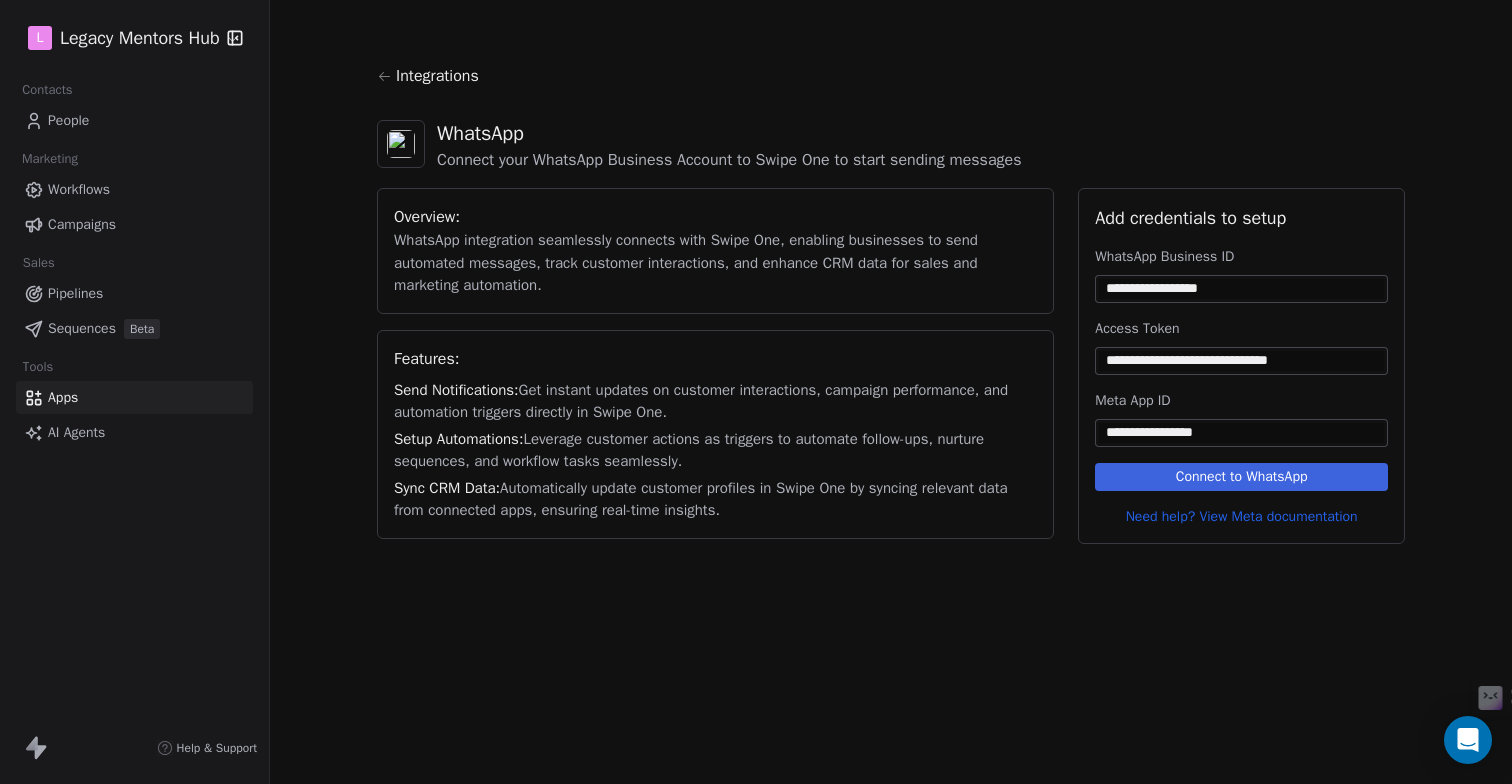 type on "**********" 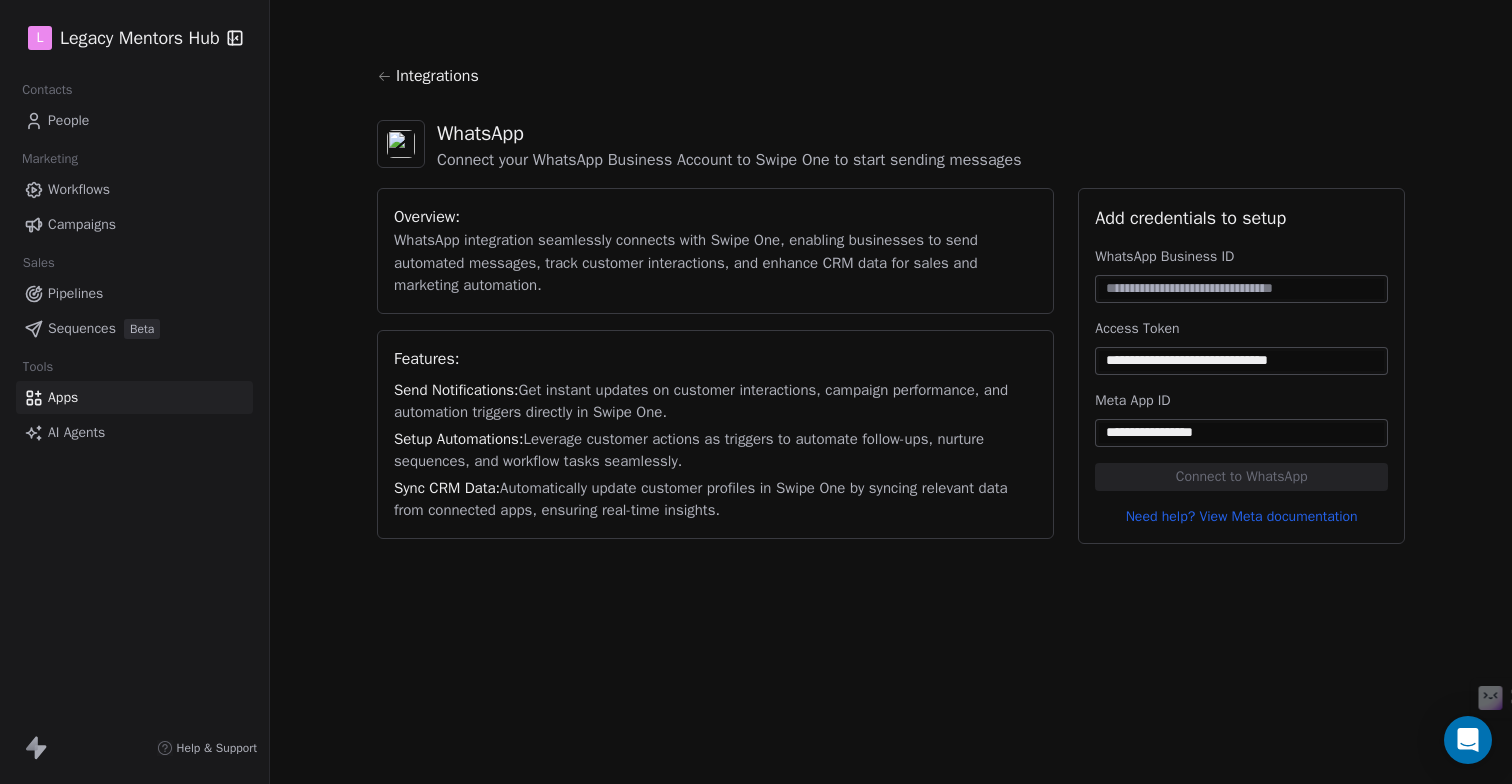 type on "*" 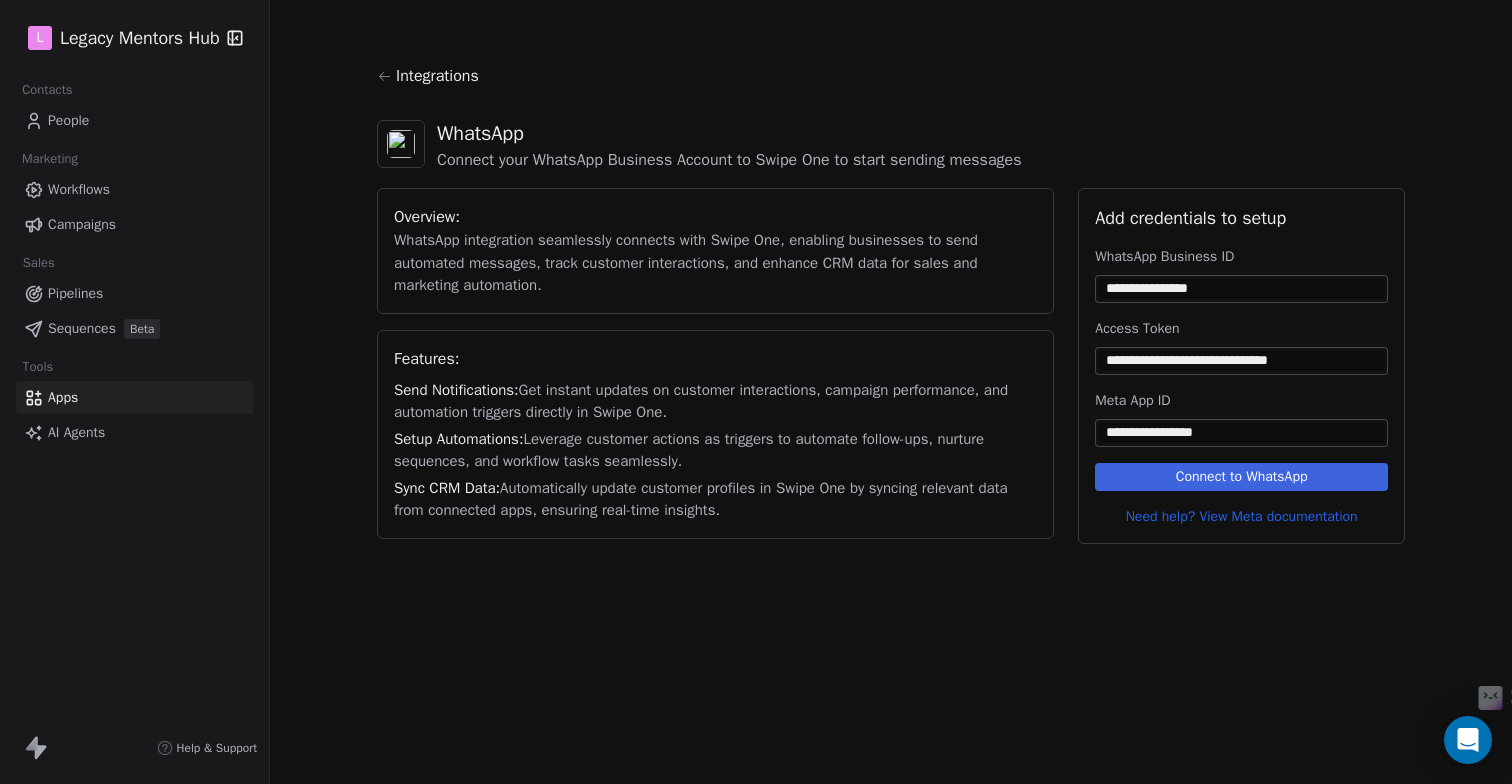type on "**********" 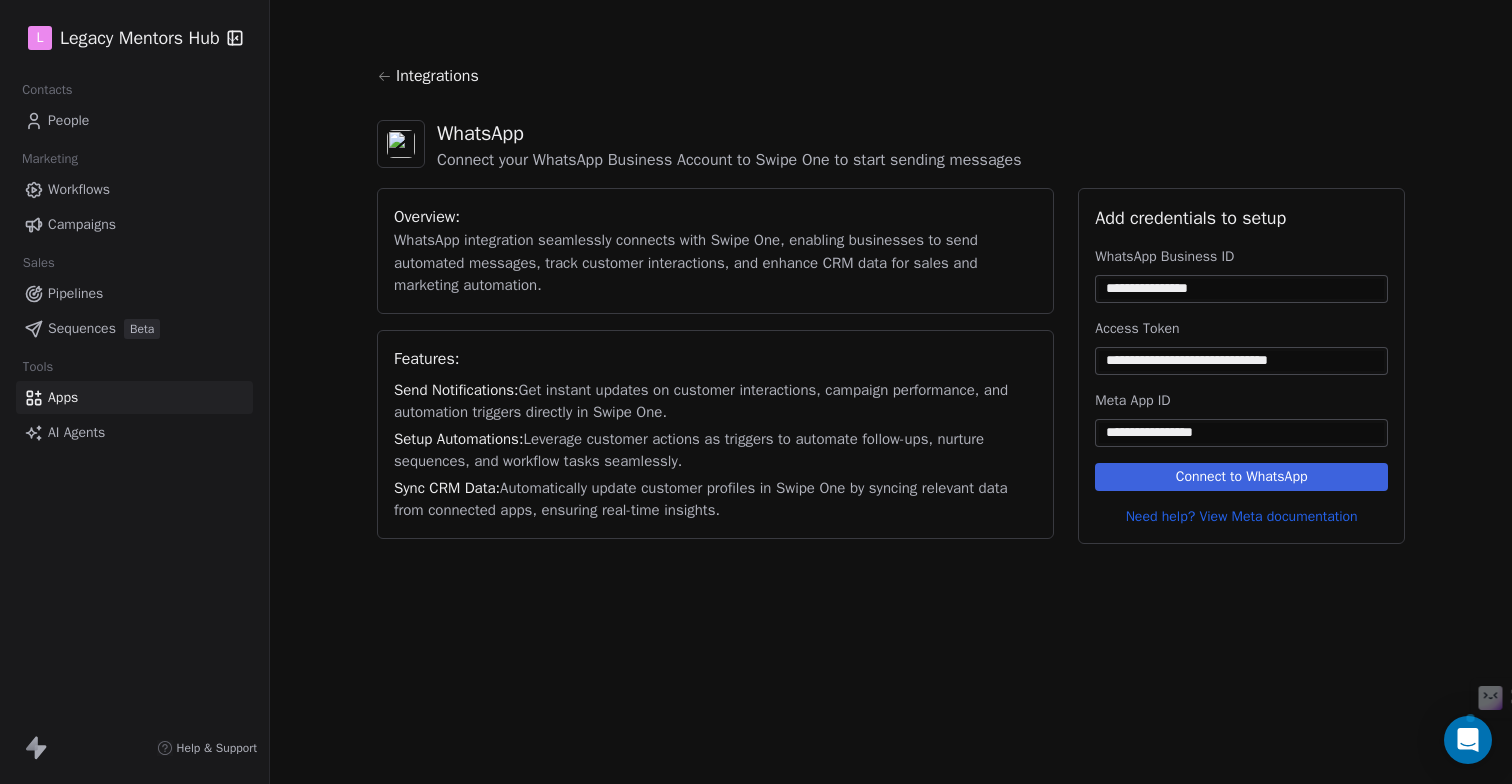 paste on "**********" 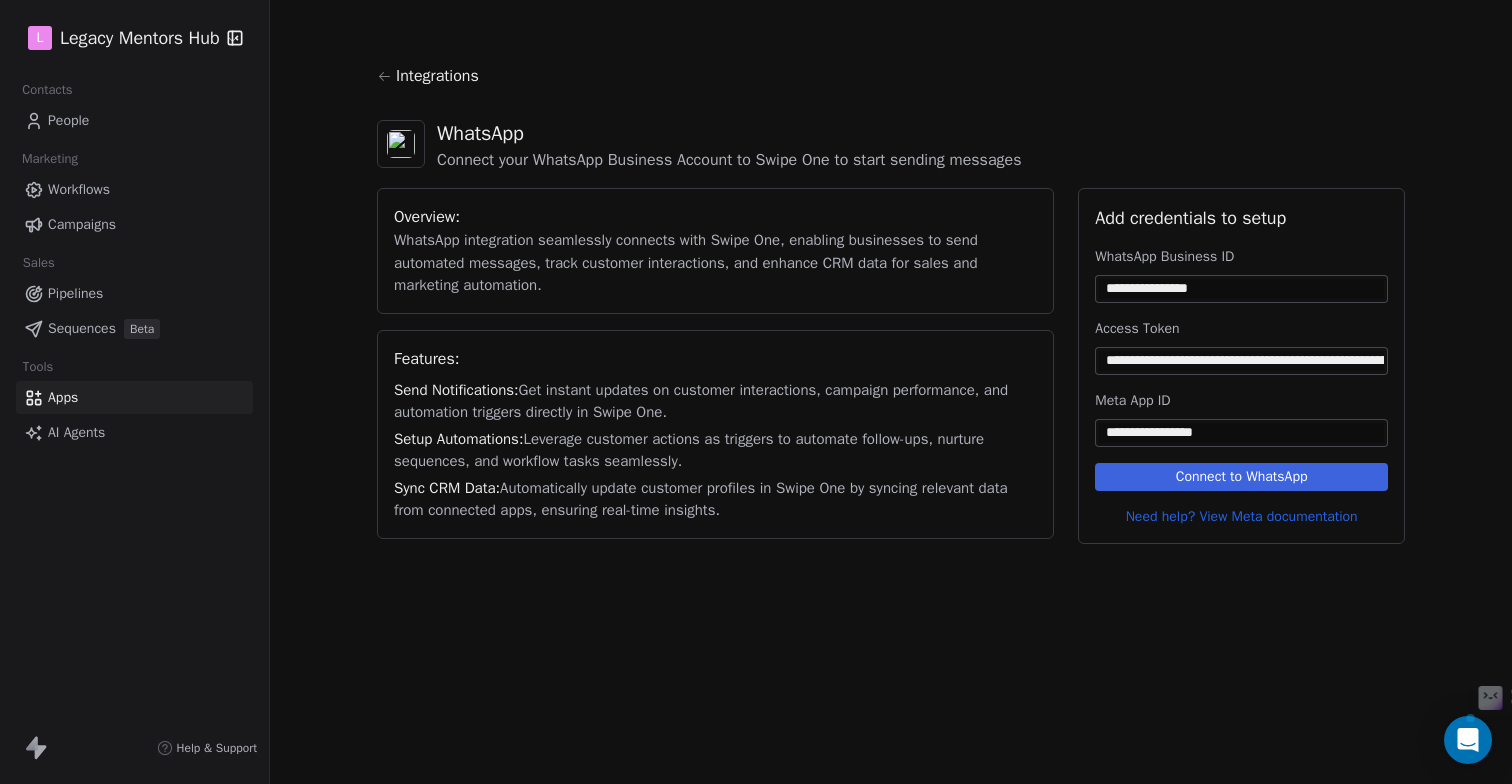 scroll, scrollTop: 0, scrollLeft: 1754, axis: horizontal 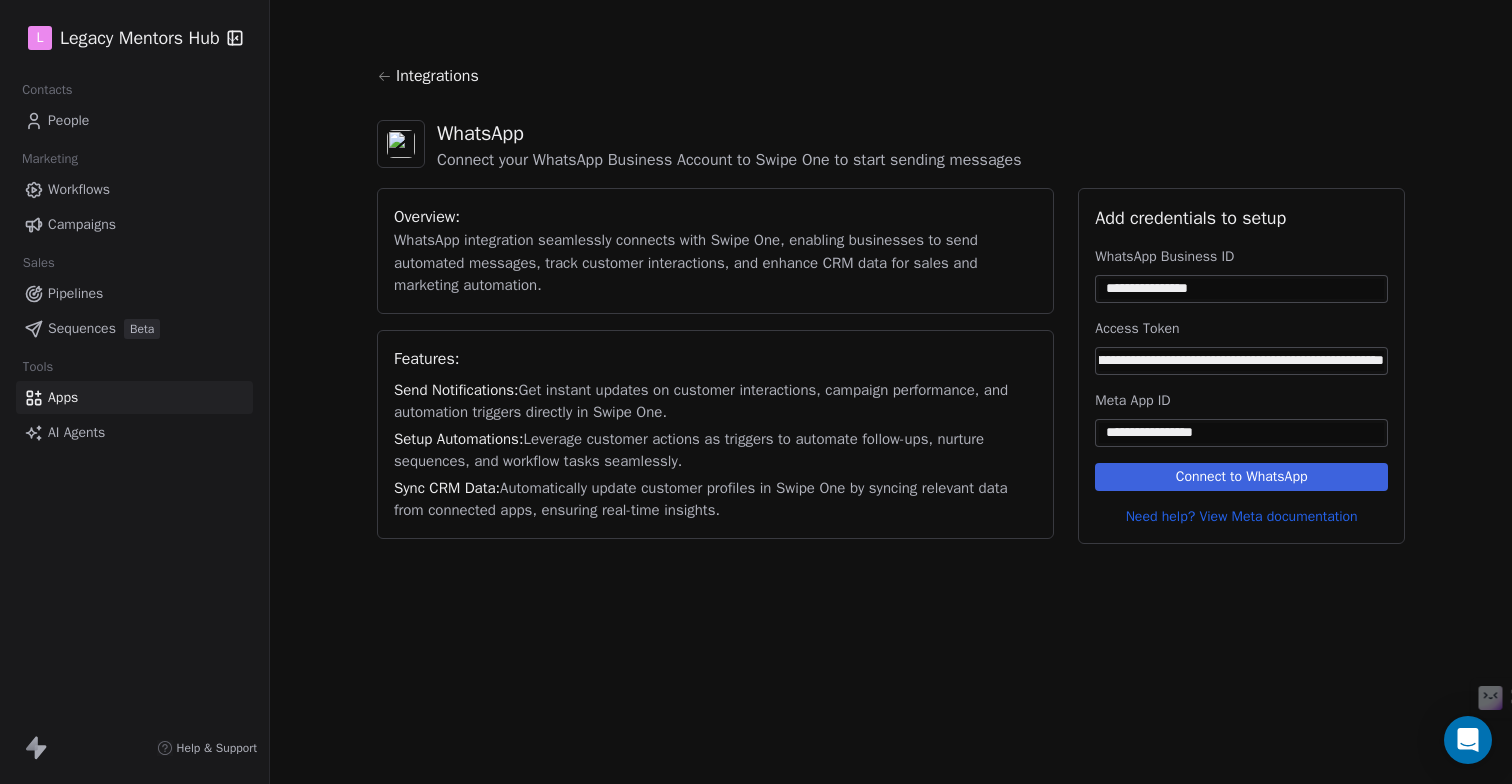 type on "**********" 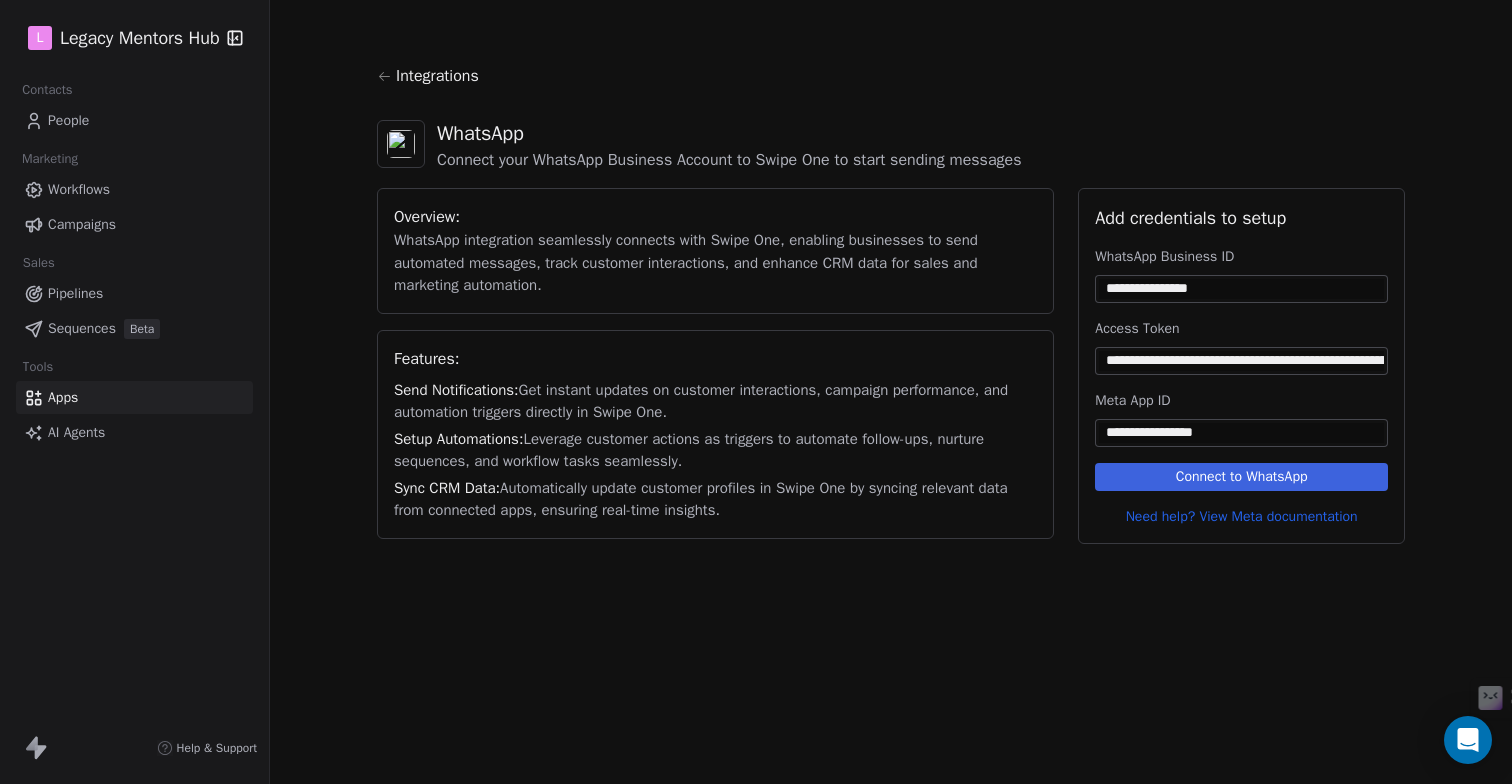 click on "Connect to WhatsApp" at bounding box center (1241, 477) 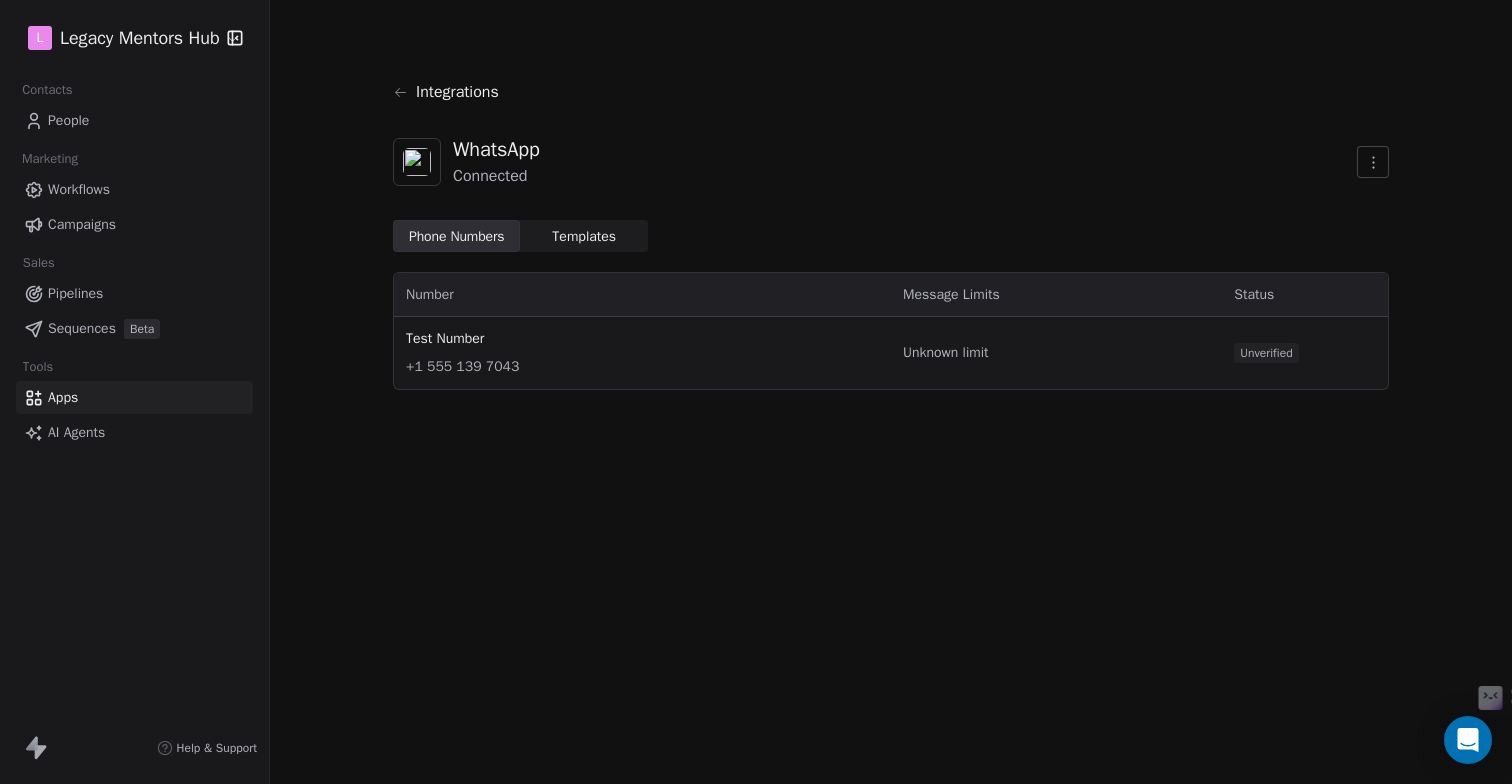 click on "L Legacy Mentors Hub Contacts People Marketing Workflows Campaigns Sales Pipelines Sequences Beta Tools Apps AI Agents Help & Support Integrations WhatsApp Connected Phone Numbers Phone Numbers Templates Templates Number Message Limits Status Test Number +1 555 139 7043 Unknown limit Unverified" at bounding box center [756, 392] 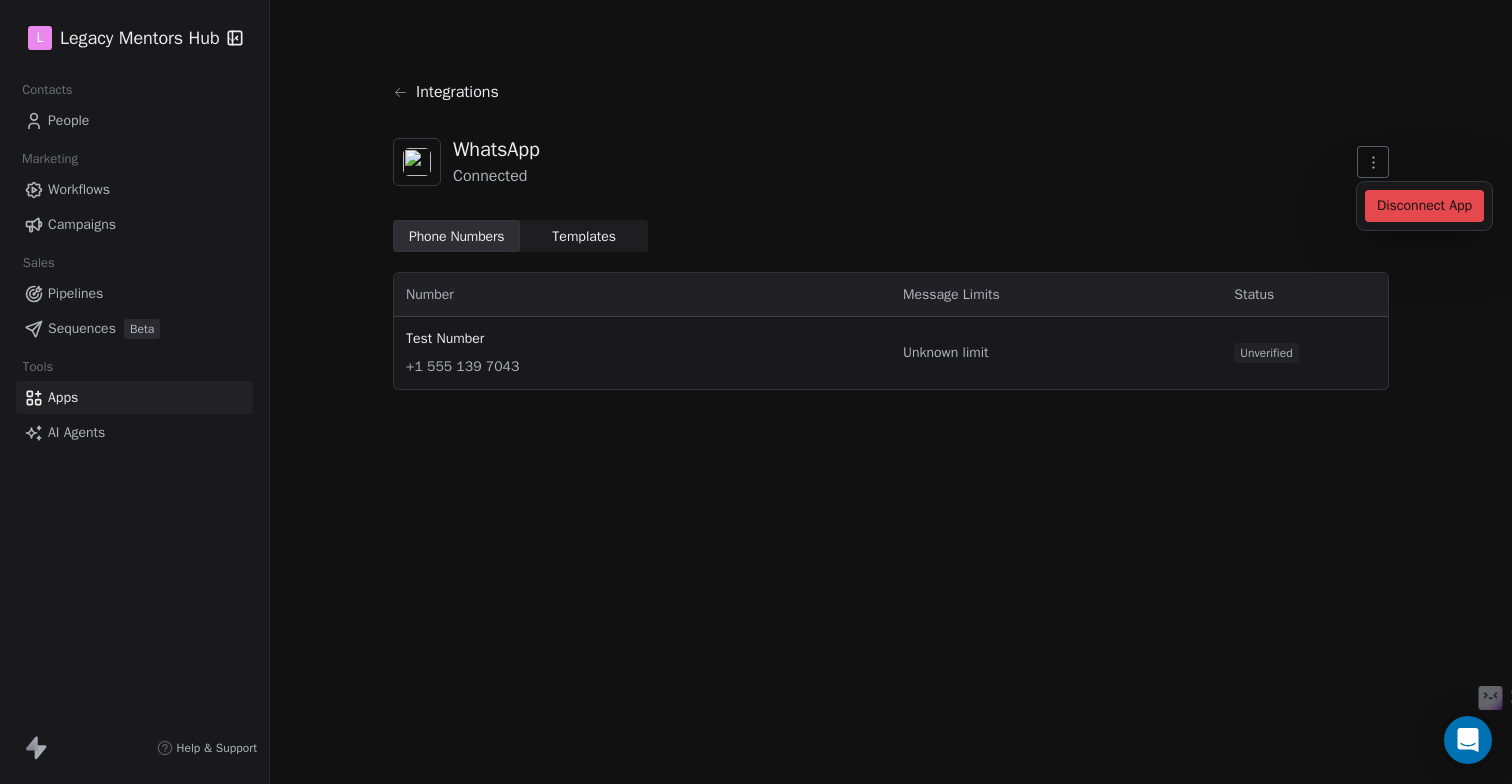click on "L Legacy Mentors Hub Contacts People Marketing Workflows Campaigns Sales Pipelines Sequences Beta Tools Apps AI Agents Help & Support Integrations WhatsApp Connected Phone Numbers Phone Numbers Templates Templates Number Message Limits Status Test Number +1 555 139 7043 Unknown limit Unverified
Disconnect App" at bounding box center [756, 392] 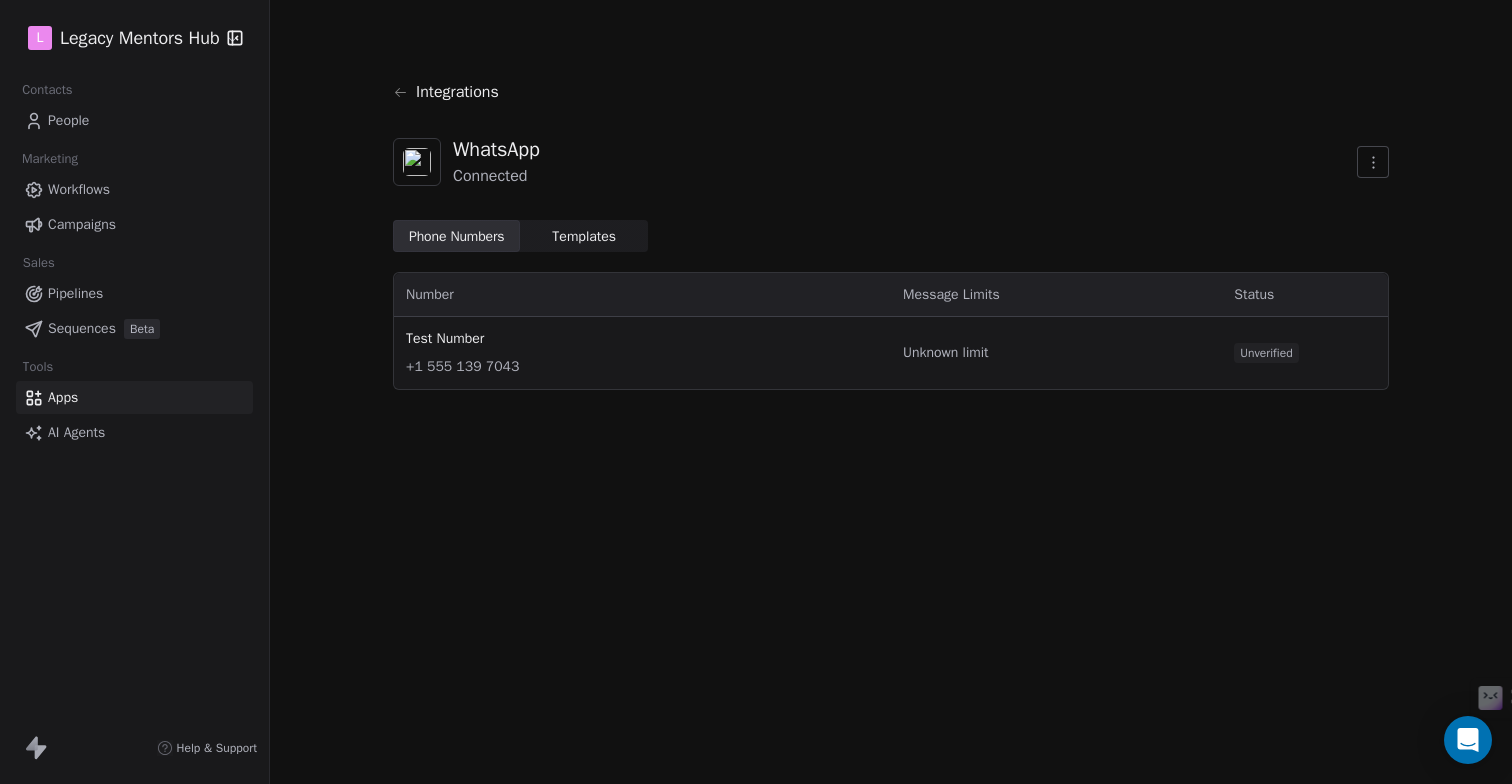 click on "Unknown limit" at bounding box center (1056, 353) 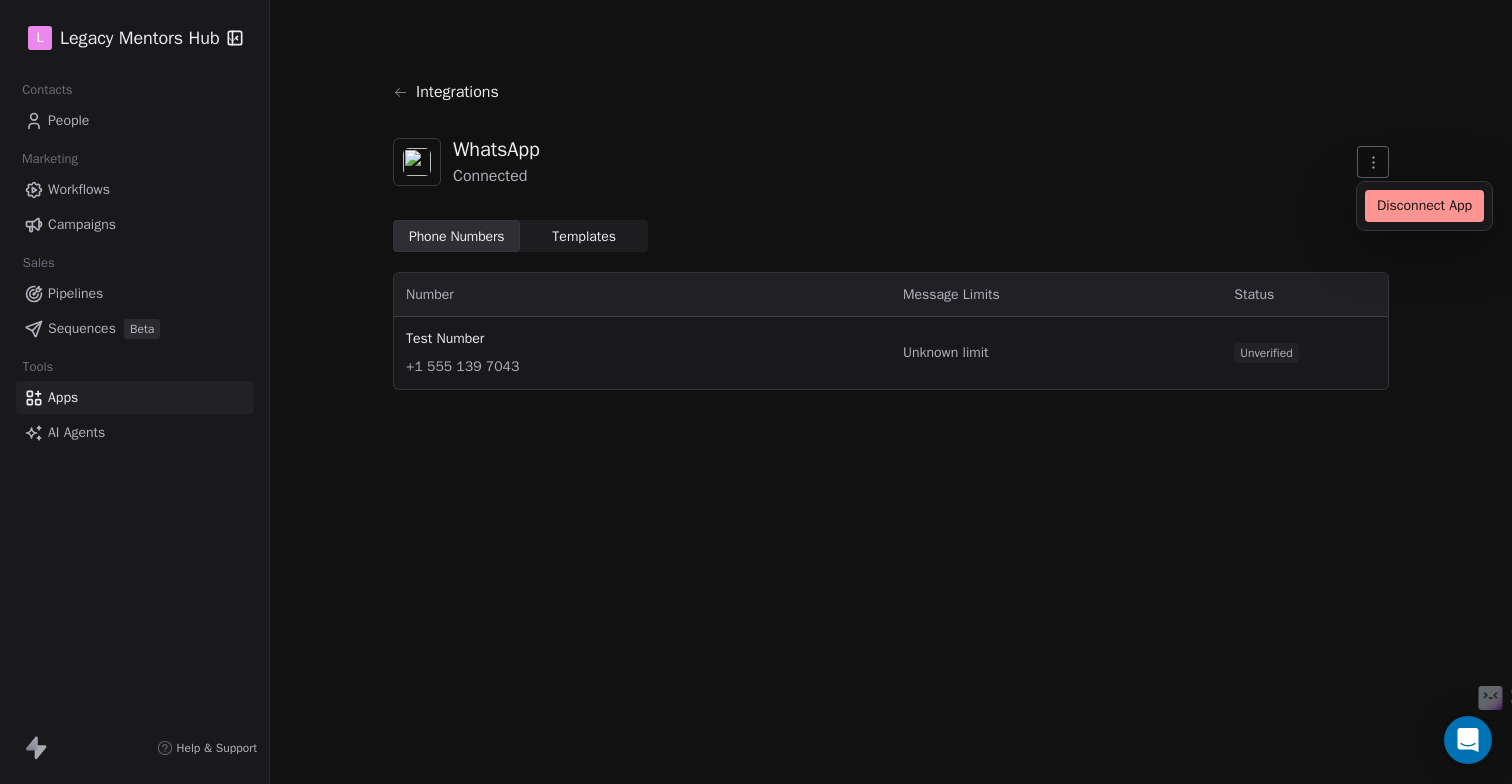 click on "Disconnect App" at bounding box center [1424, 206] 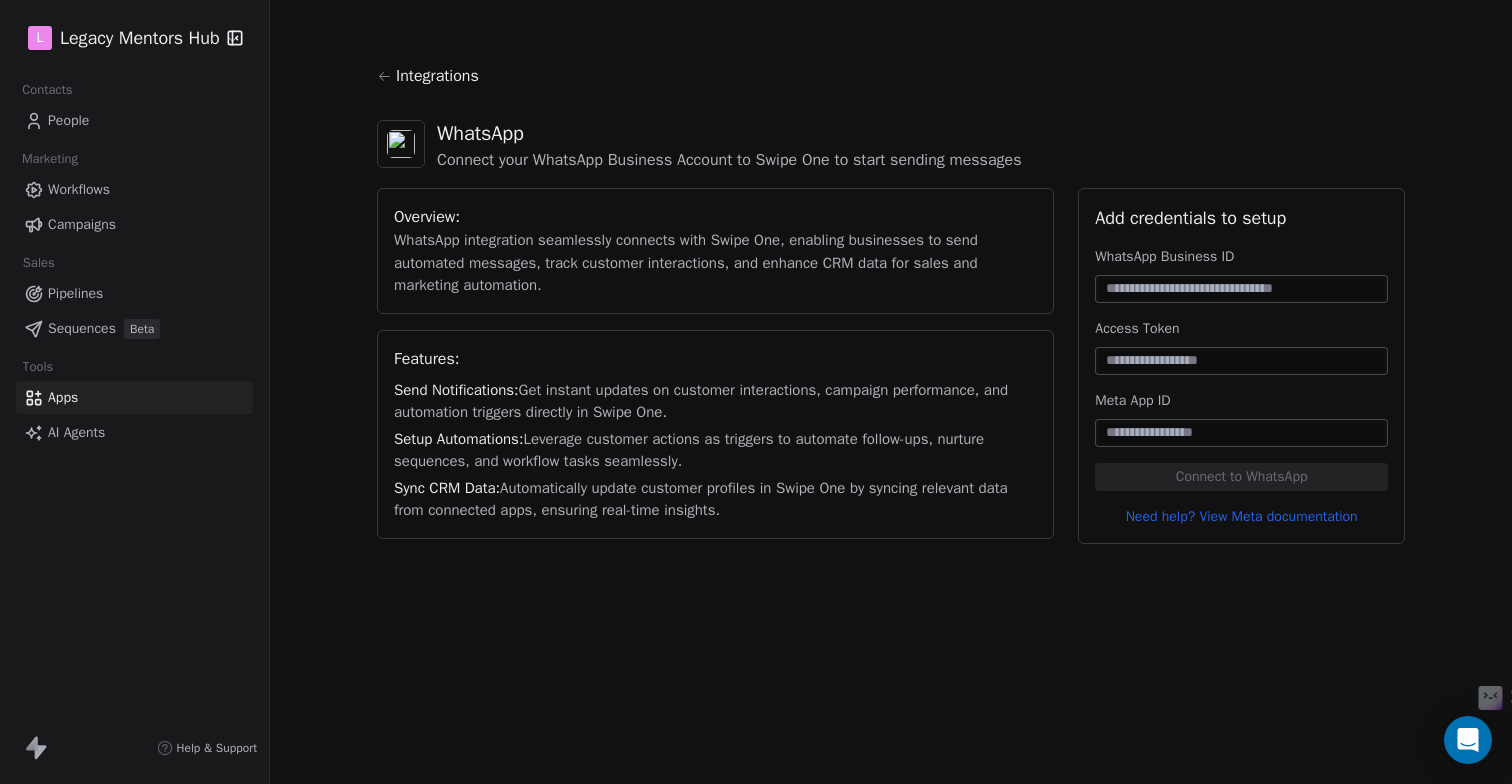 click at bounding box center (1241, 361) 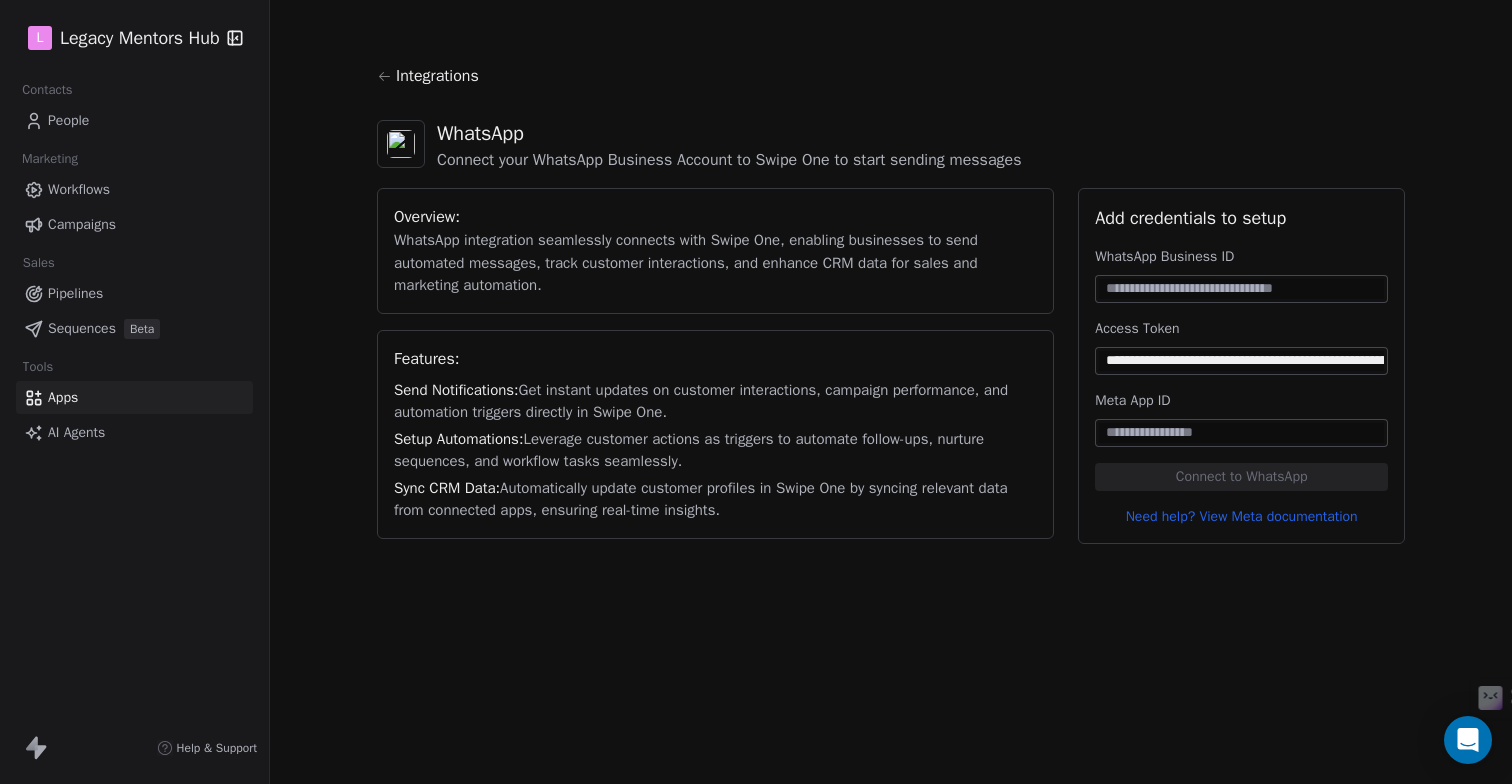 scroll, scrollTop: 0, scrollLeft: 1754, axis: horizontal 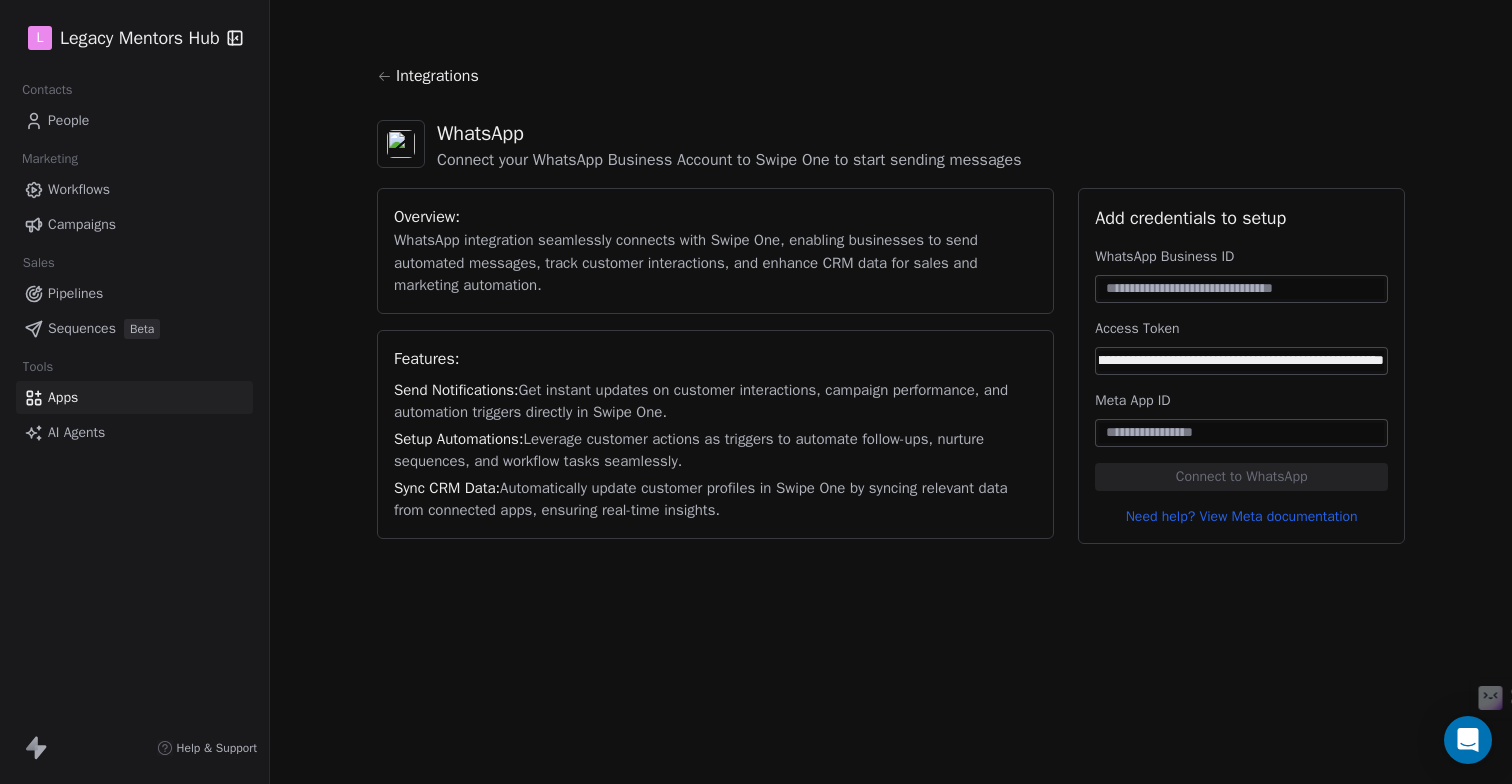 type on "**********" 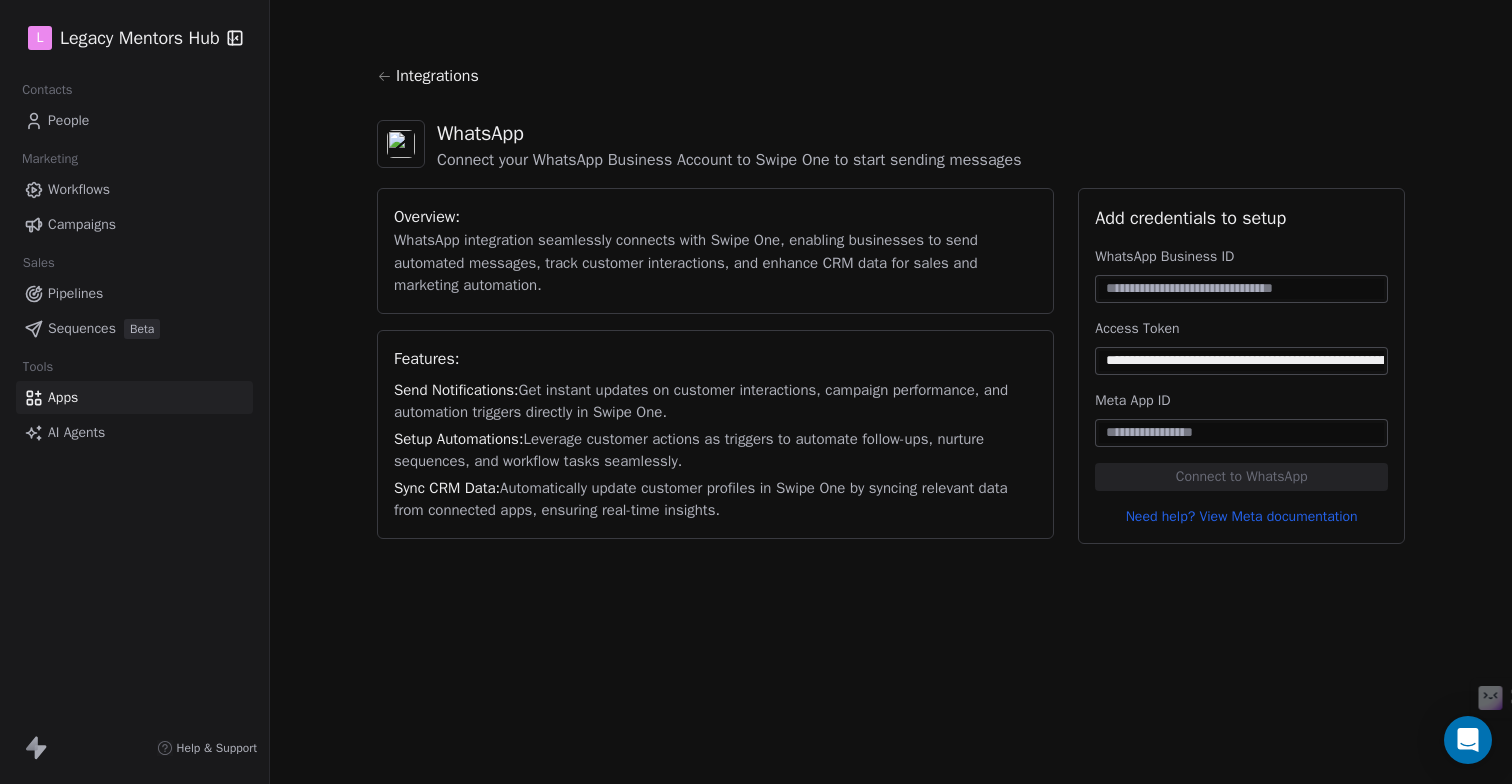 click at bounding box center [1241, 289] 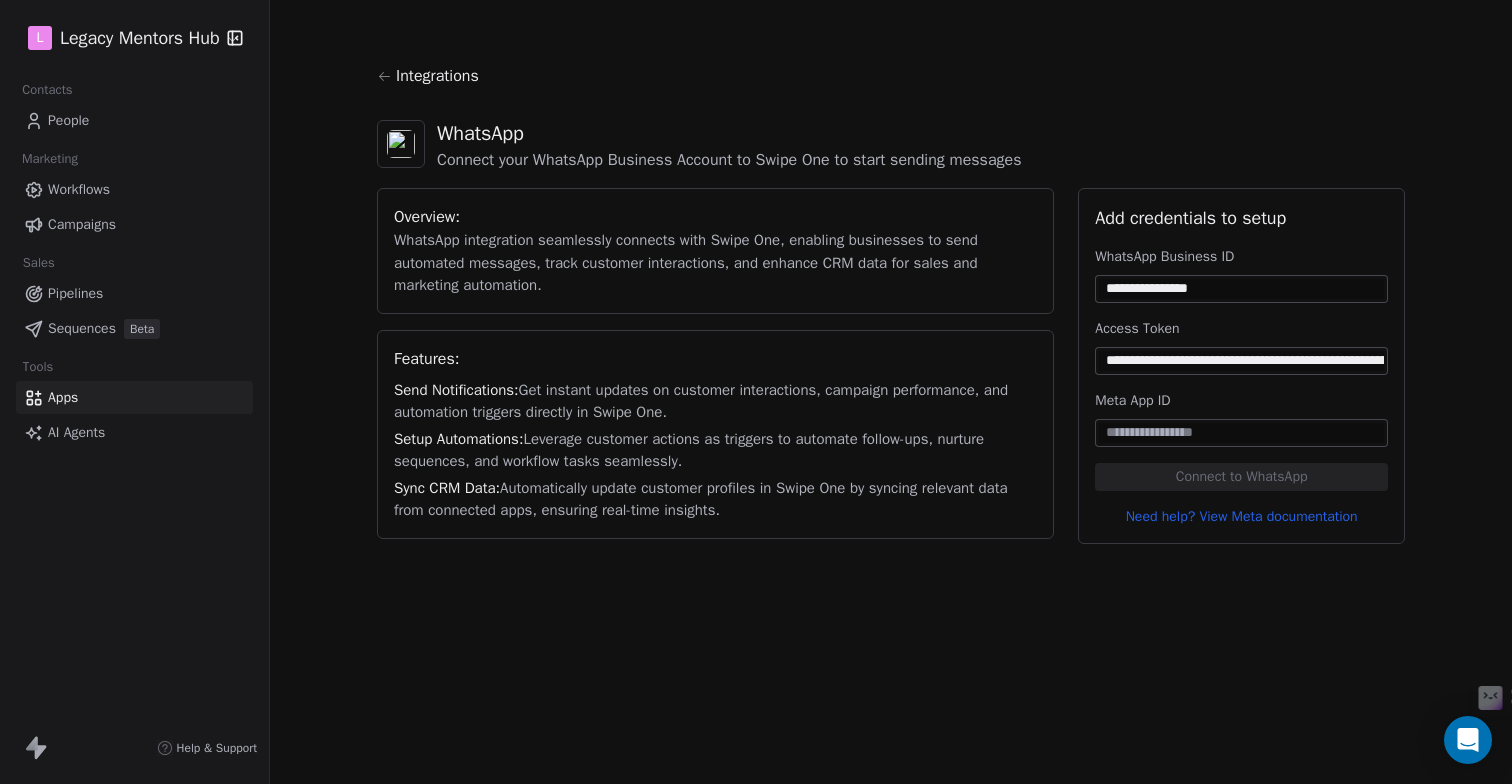type on "**********" 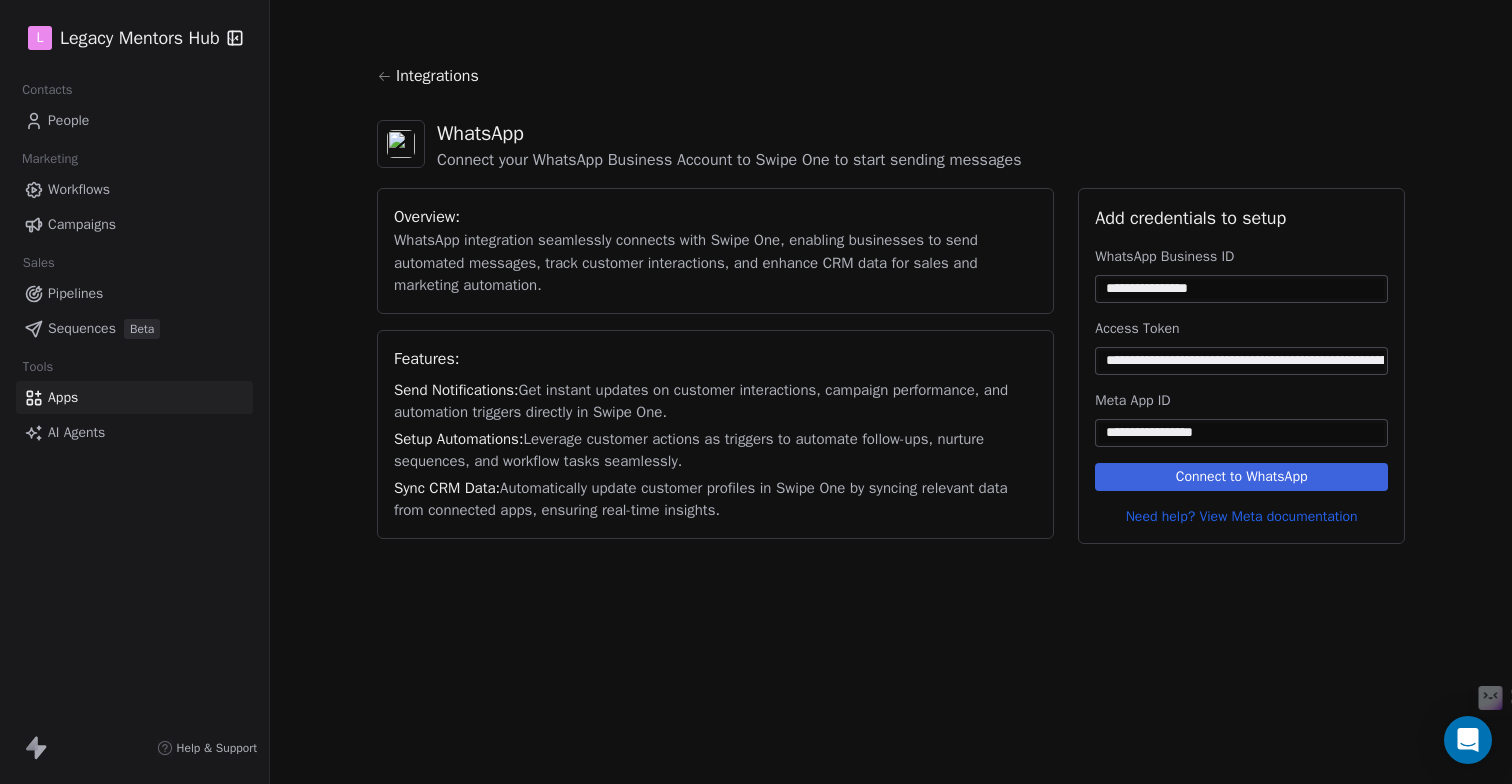 type on "**********" 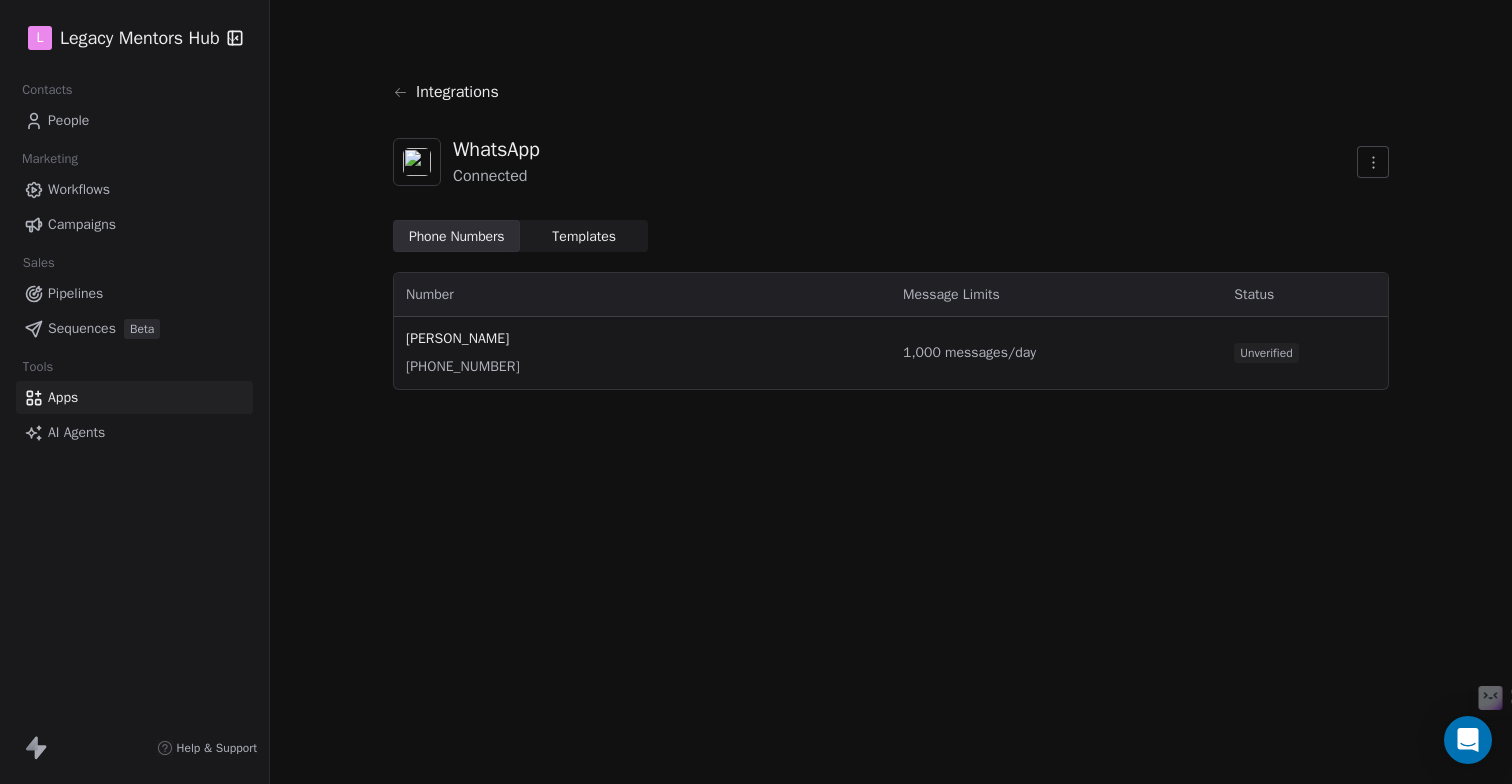 click on "Unverified" at bounding box center (1266, 353) 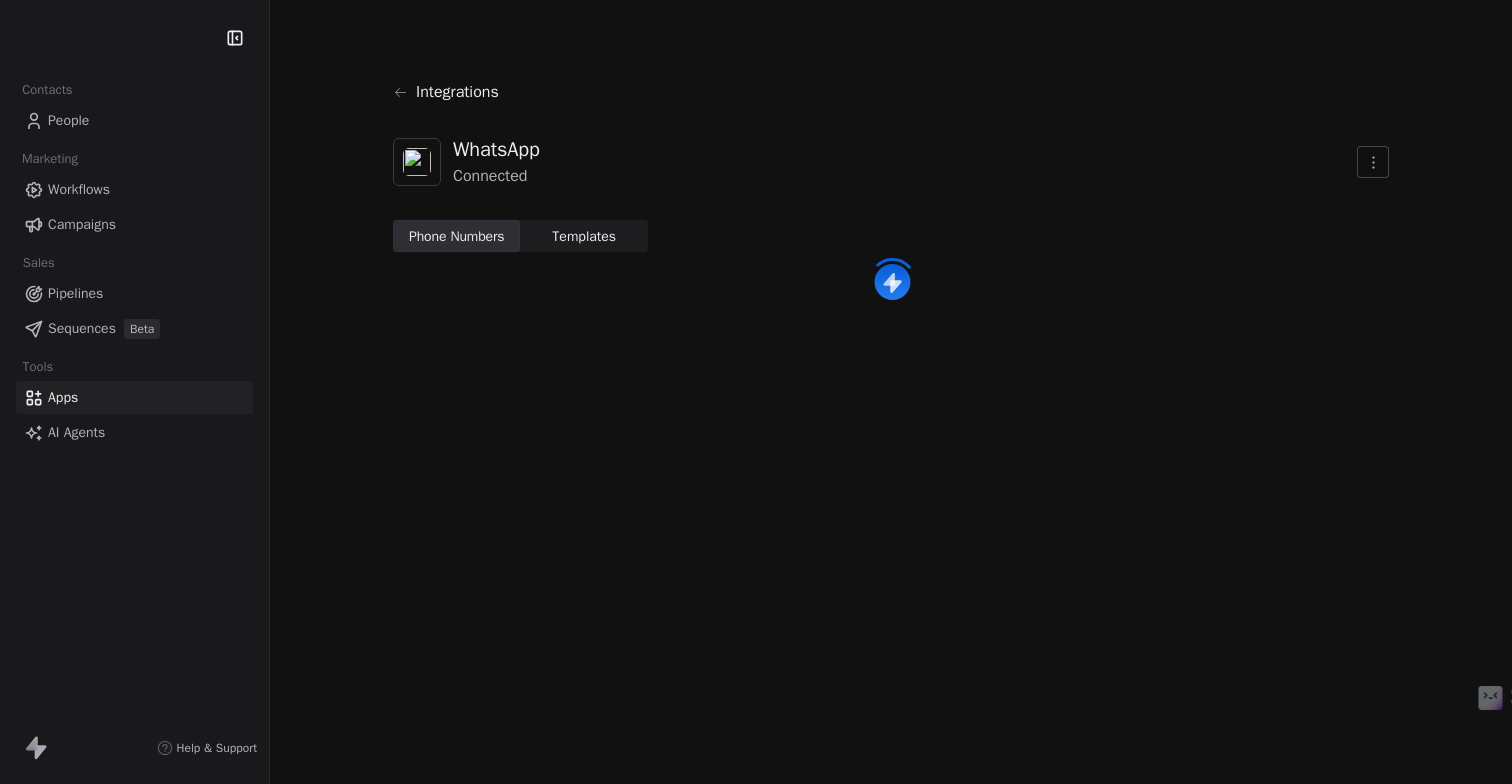 scroll, scrollTop: 0, scrollLeft: 0, axis: both 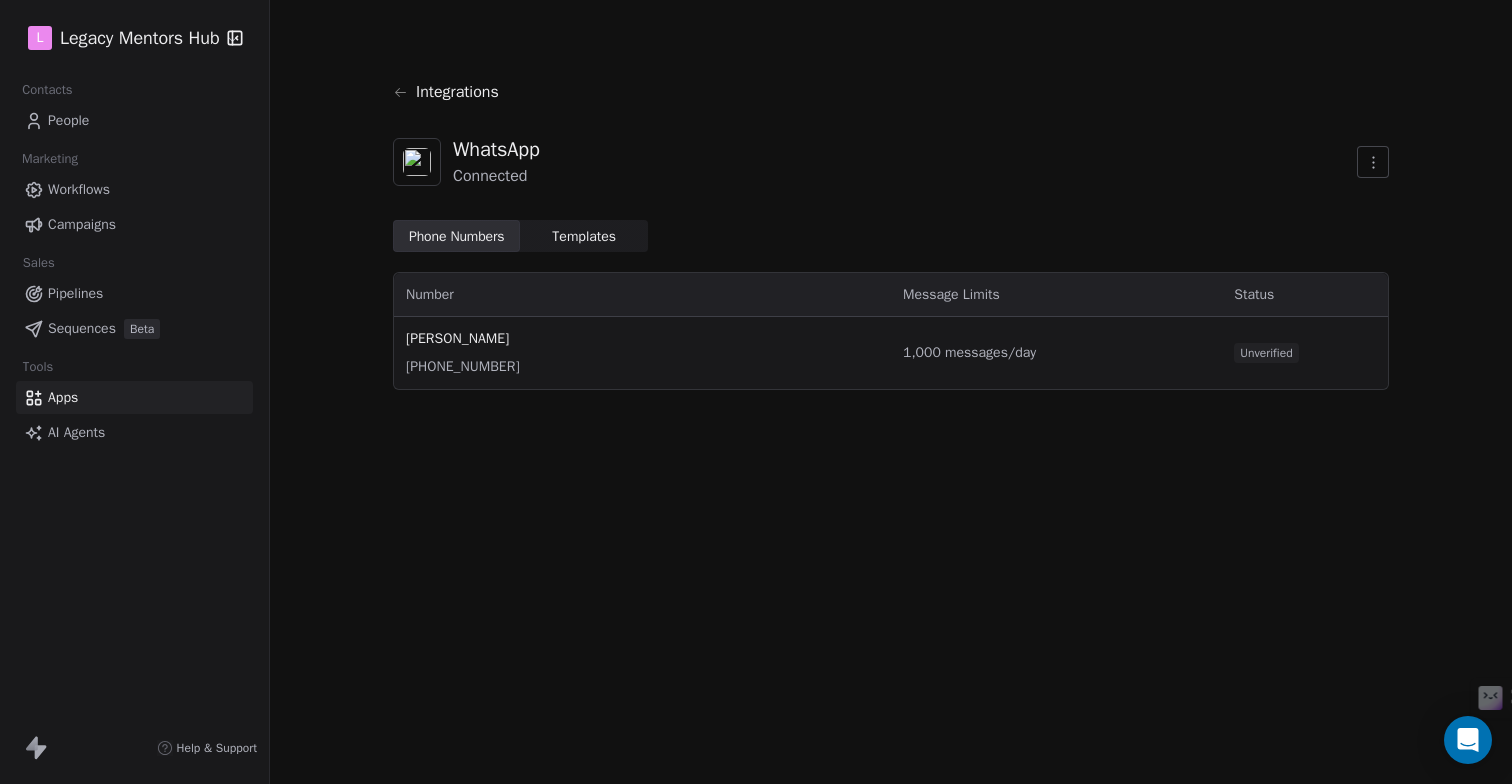 click on "Unverified" at bounding box center [1266, 353] 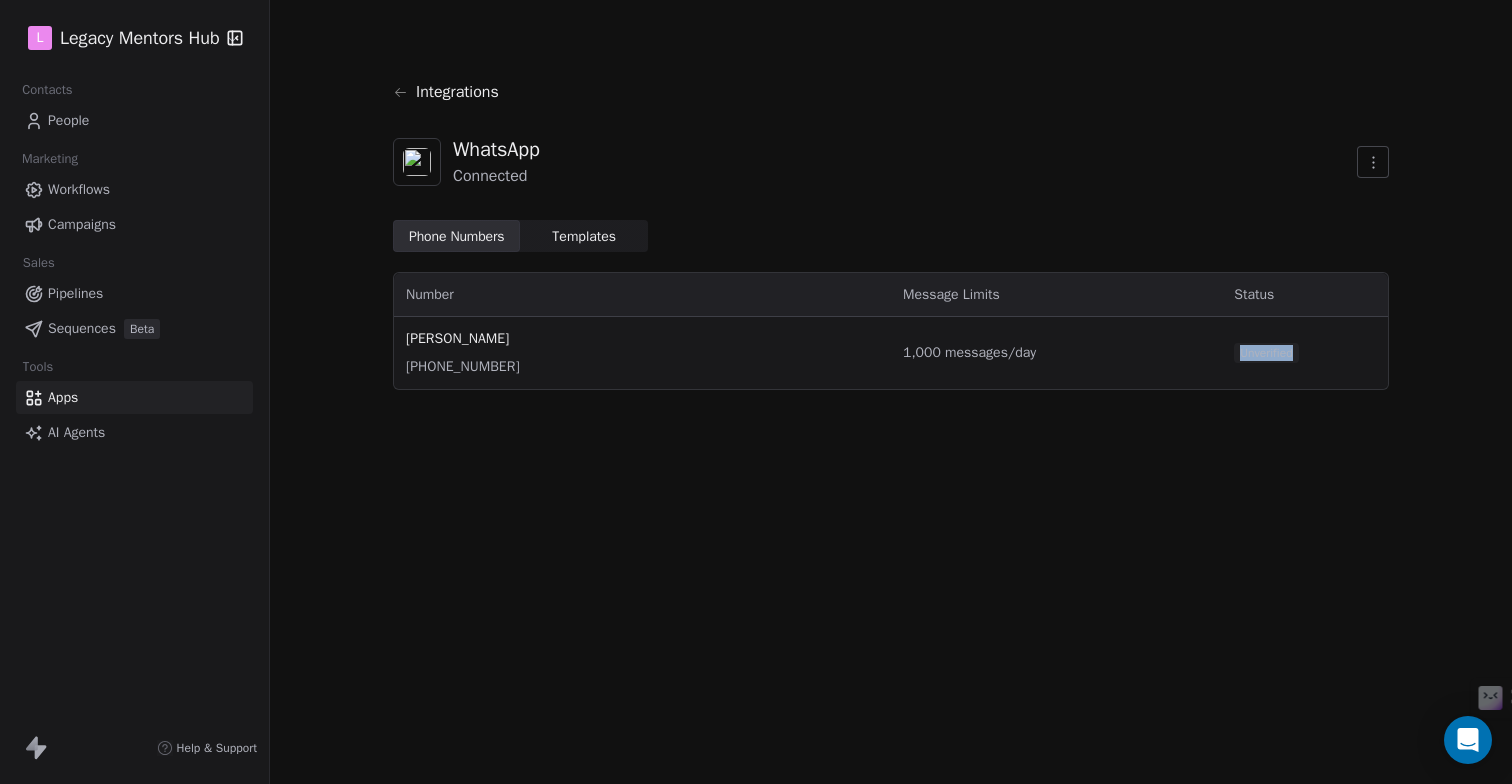 click on "Unverified" at bounding box center (1266, 353) 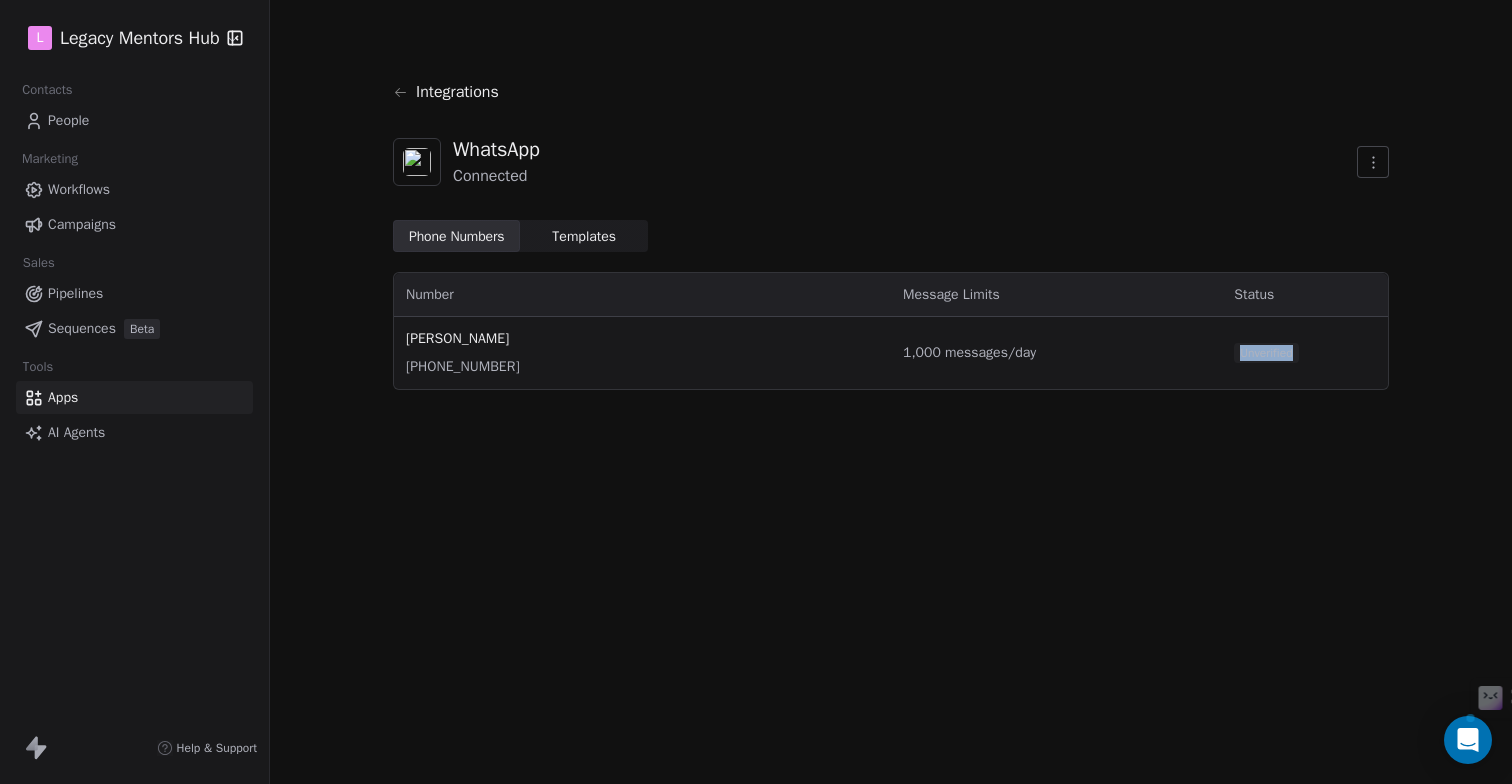 click on "L Legacy Mentors Hub Contacts People Marketing Workflows Campaigns Sales Pipelines Sequences Beta Tools Apps AI Agents Help & Support Integrations WhatsApp Connected Phone Numbers Phone Numbers Templates Templates Number Message Limits Status Shankar Jayaraman +971 54 392 7267 1,000 messages/day Unverified" at bounding box center (756, 392) 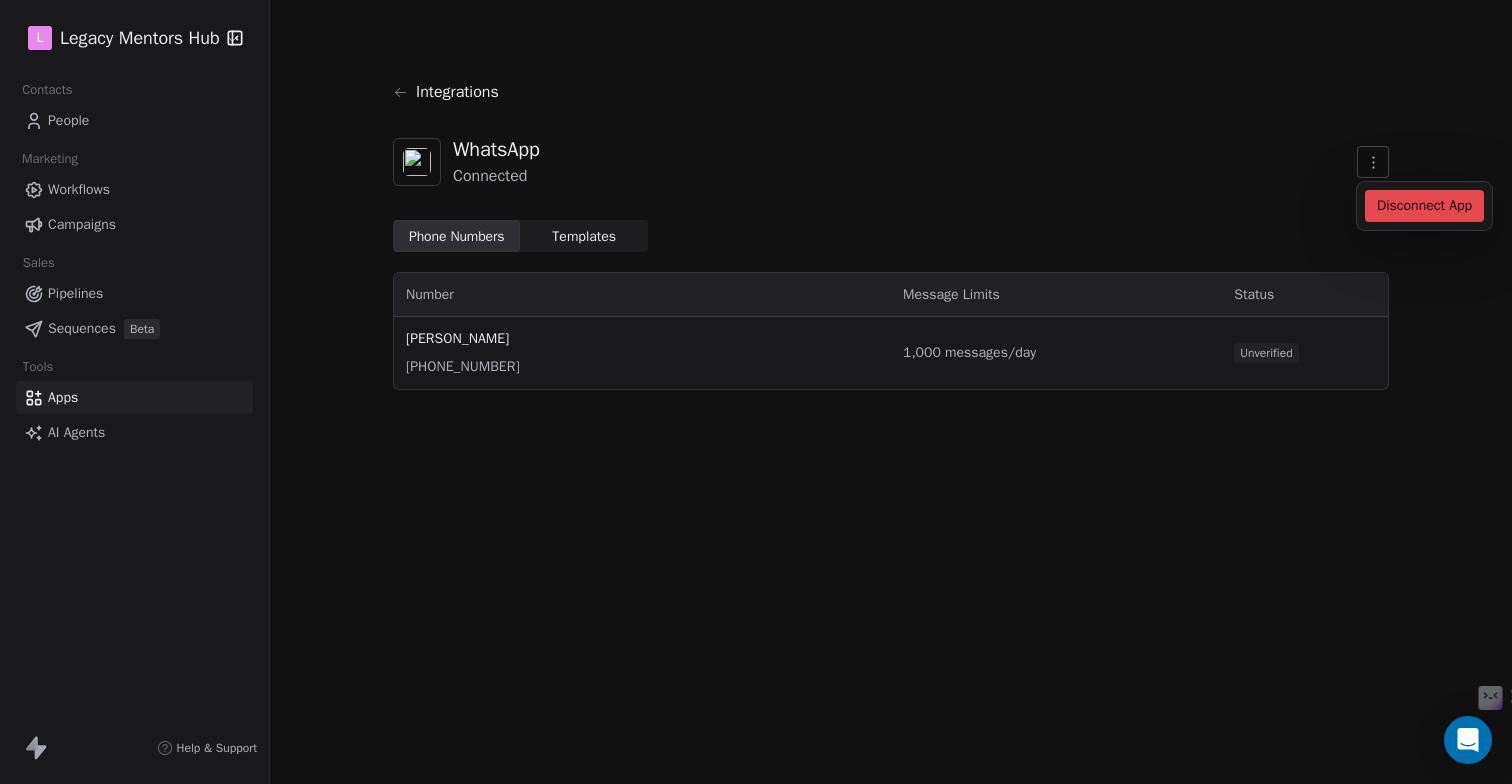 click on "L Legacy Mentors Hub Contacts People Marketing Workflows Campaigns Sales Pipelines Sequences Beta Tools Apps AI Agents Help & Support Integrations WhatsApp Connected Phone Numbers Phone Numbers Templates Templates Number Message Limits Status Shankar Jayaraman +971 54 392 7267 1,000 messages/day Unverified
Disconnect App" at bounding box center [756, 392] 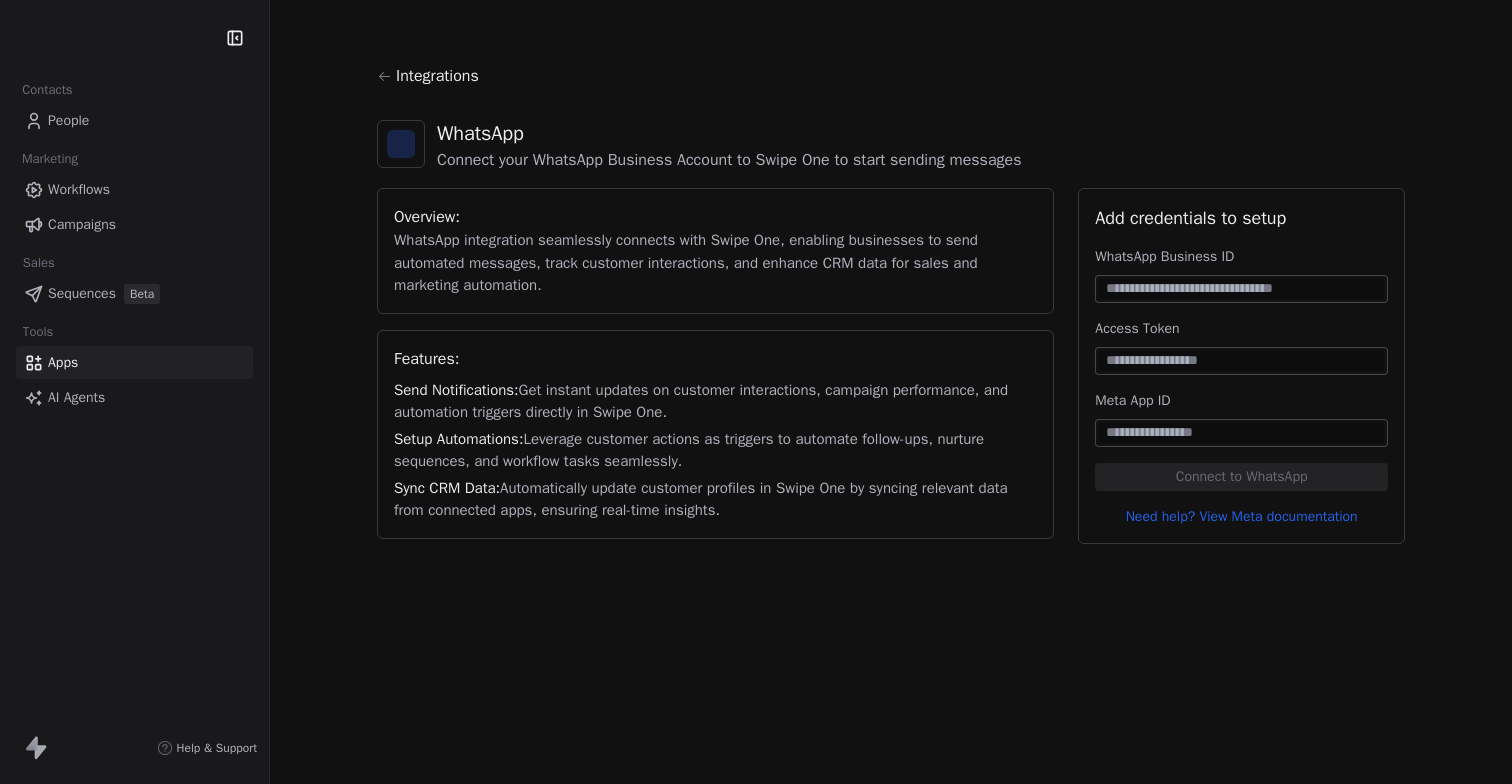 scroll, scrollTop: 0, scrollLeft: 0, axis: both 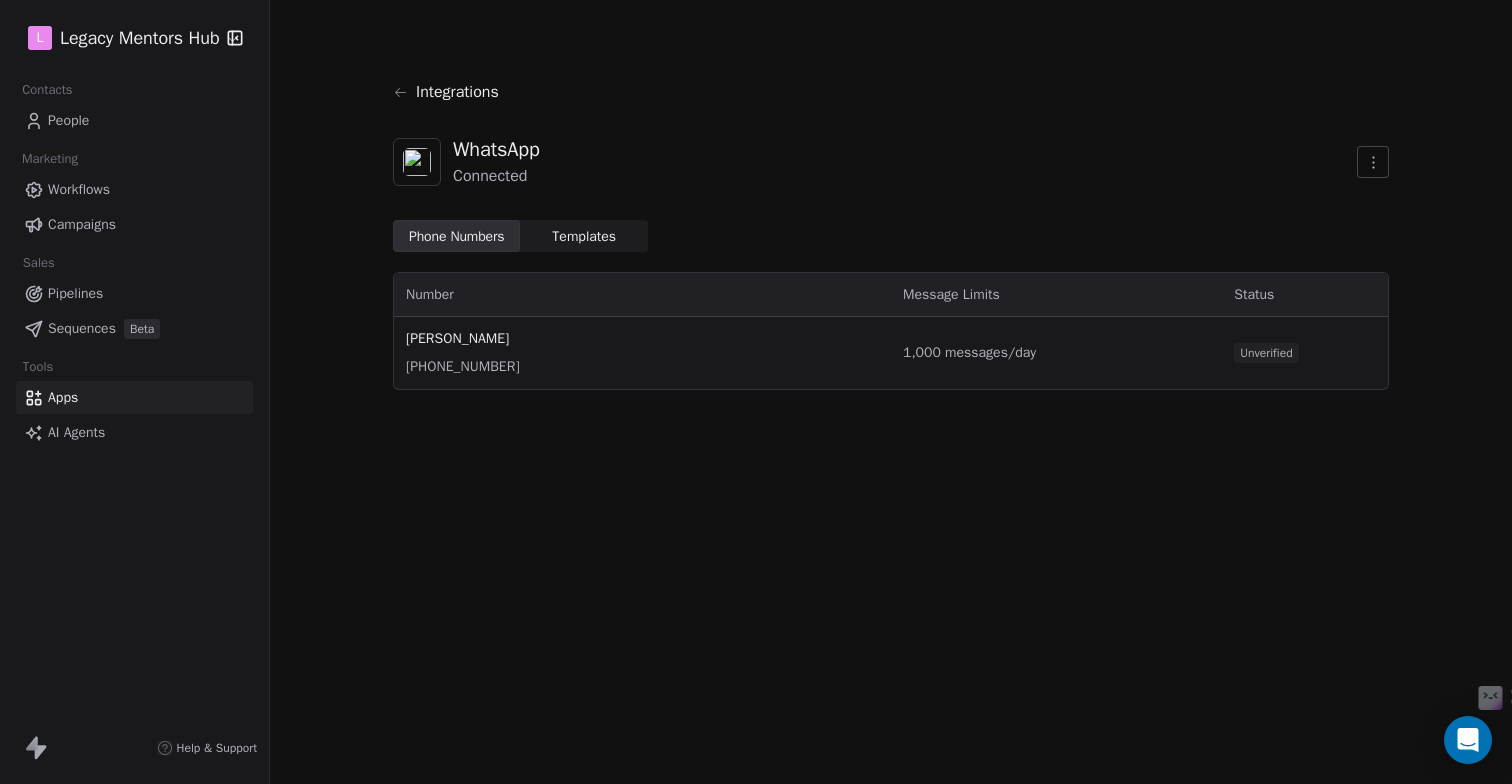 click on "Unverified" at bounding box center (1266, 353) 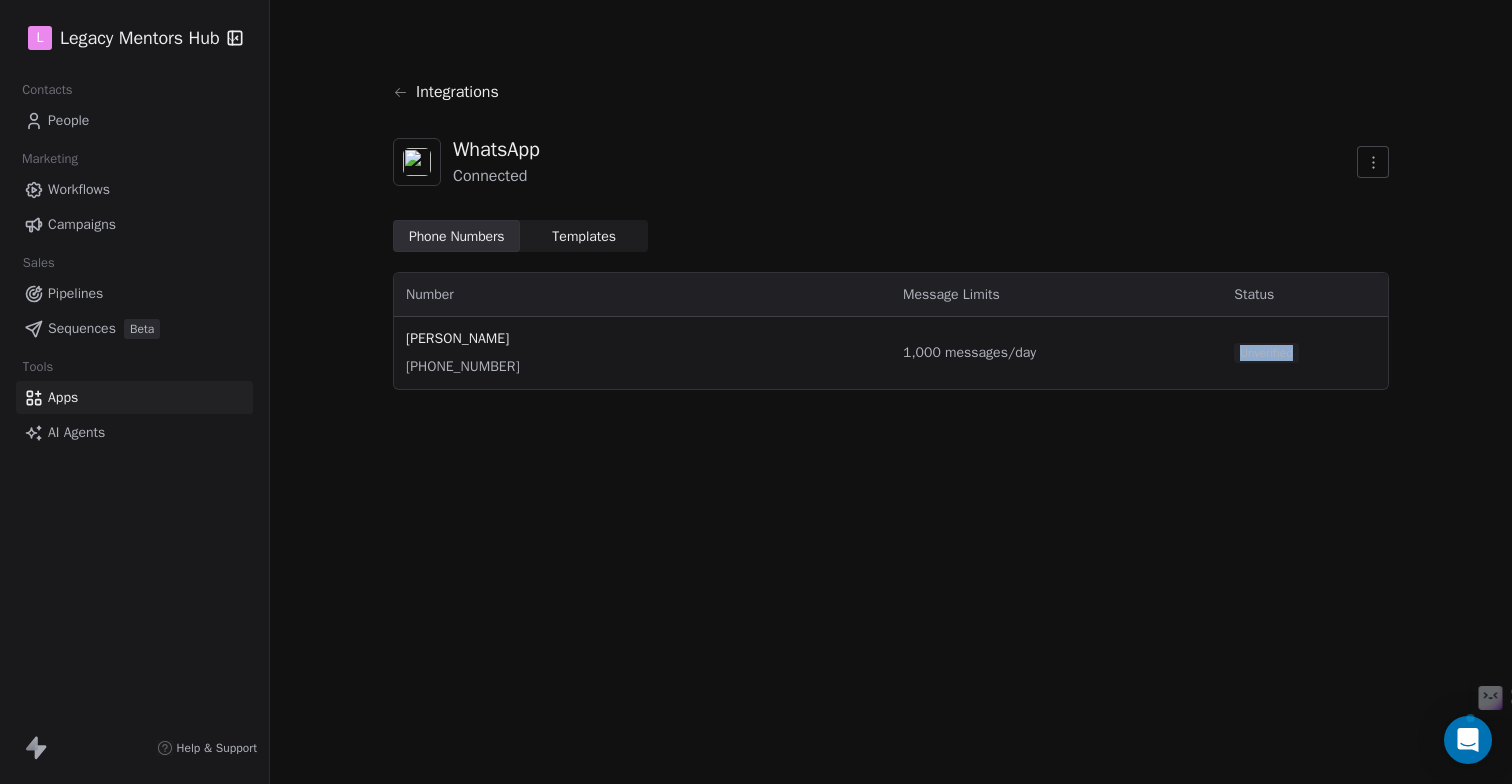 click on "Unverified" at bounding box center (1266, 353) 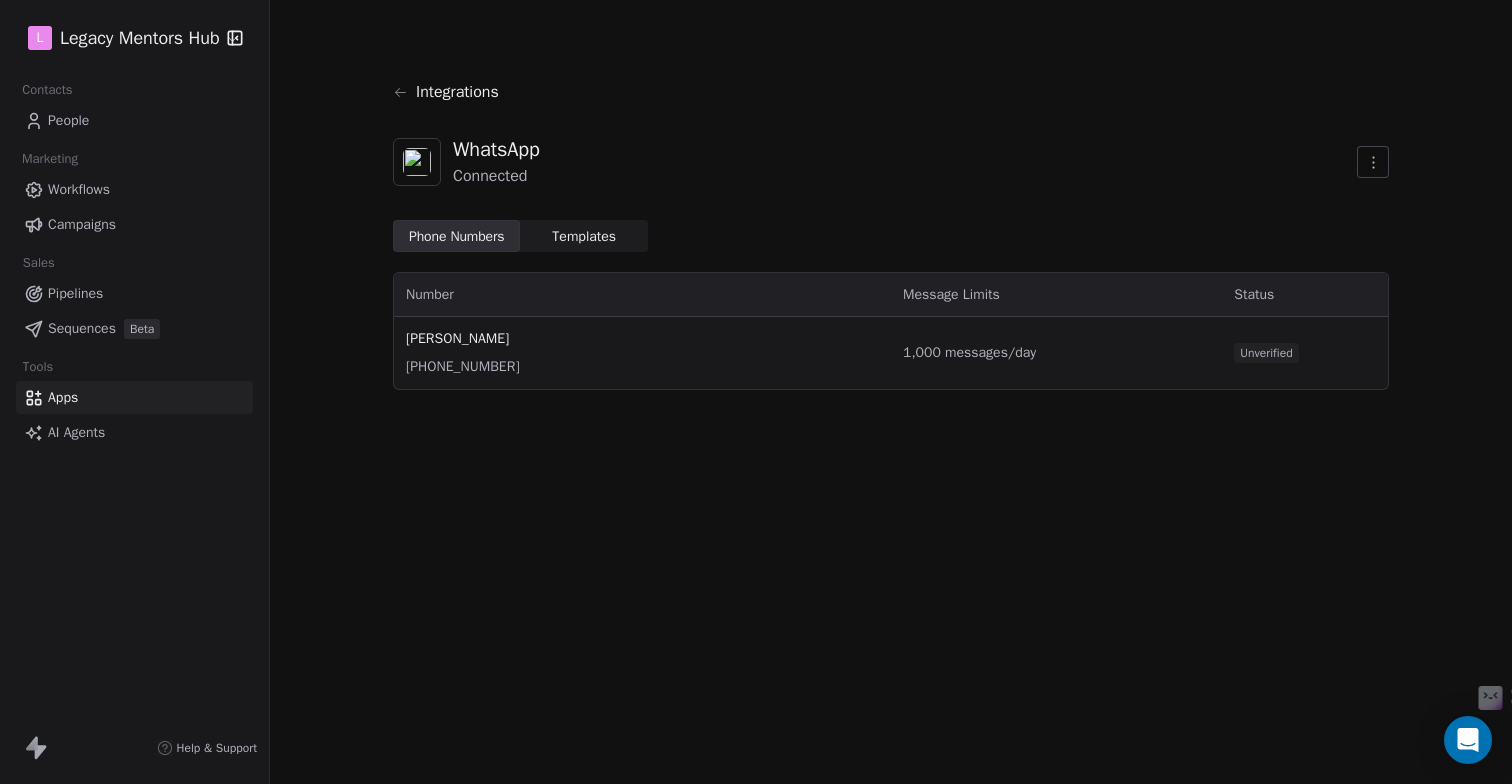 click on "Integrations WhatsApp Connected Phone Numbers Phone Numbers Templates Templates Number Message Limits Status Shankar Jayaraman +971 54 392 7267 1,000 messages/day Unverified" at bounding box center (891, 392) 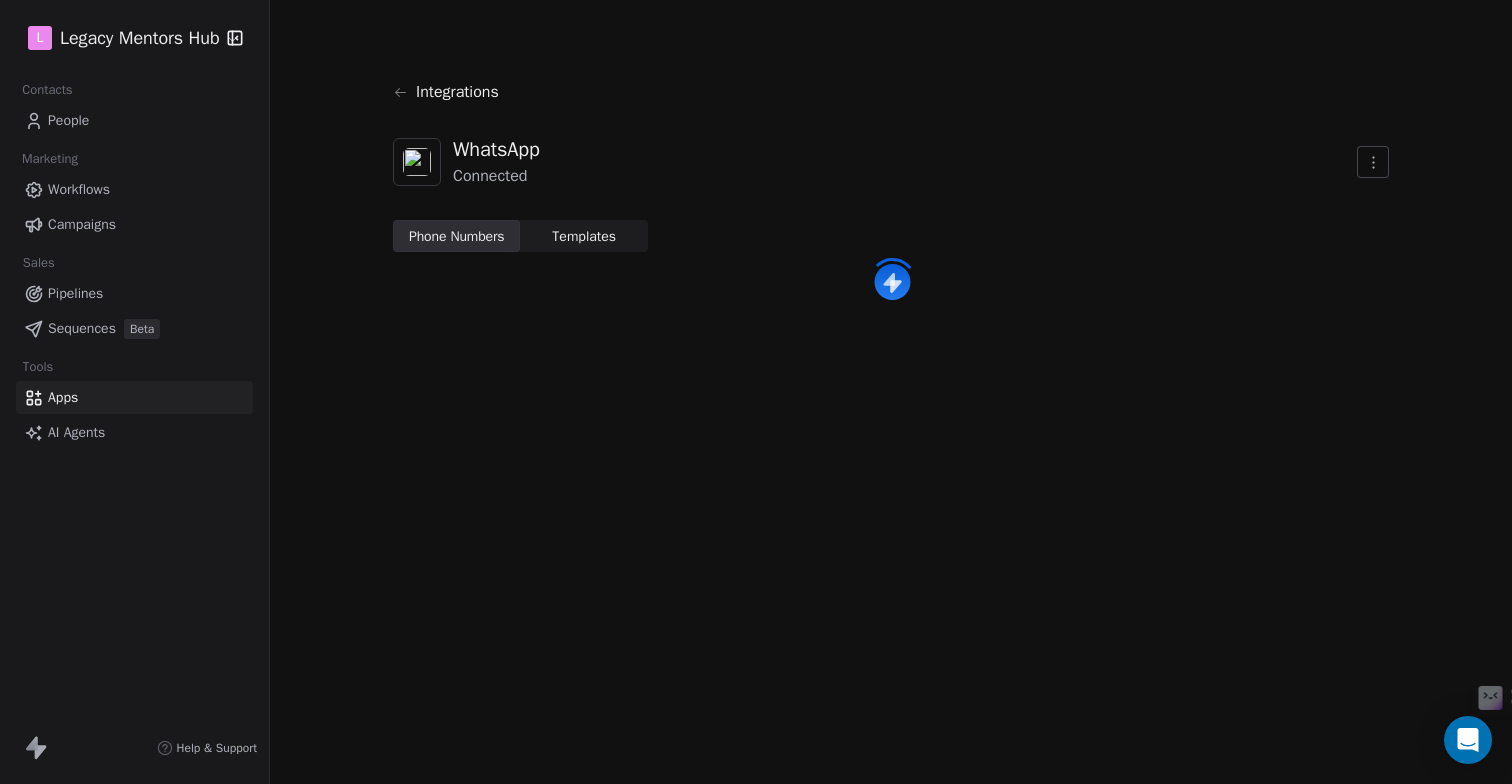 scroll, scrollTop: 0, scrollLeft: 0, axis: both 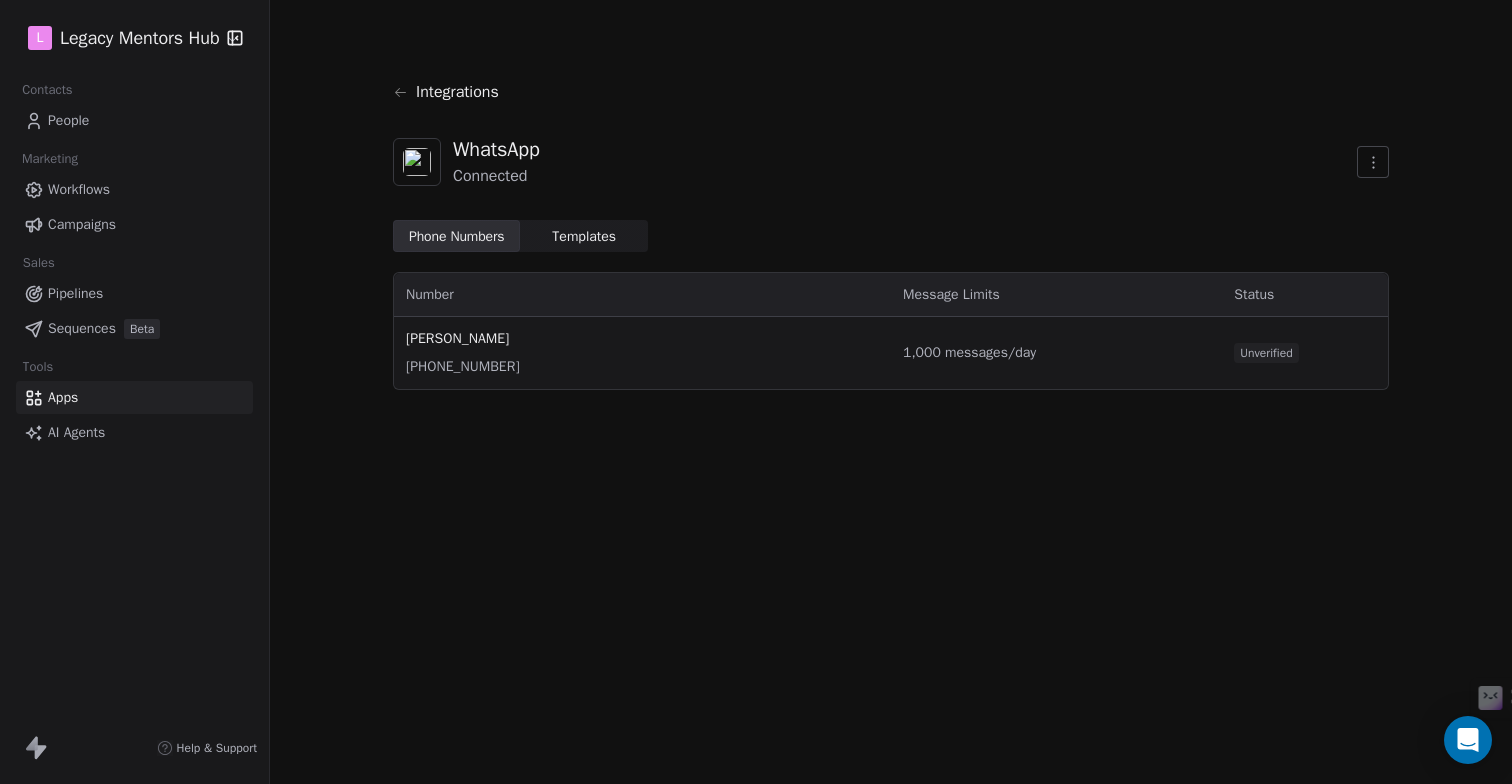 click on "Integrations" at bounding box center (891, 92) 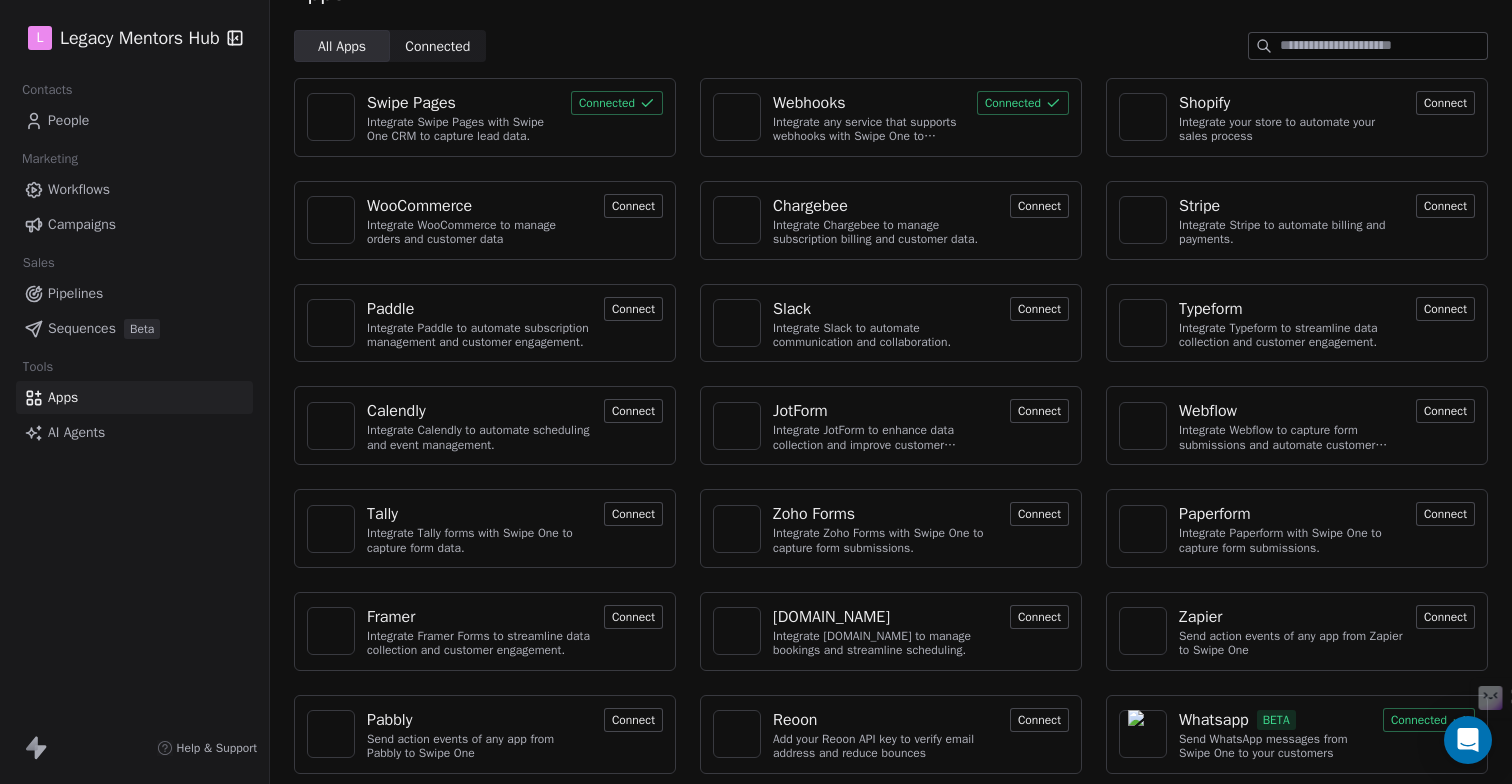 scroll, scrollTop: 51, scrollLeft: 0, axis: vertical 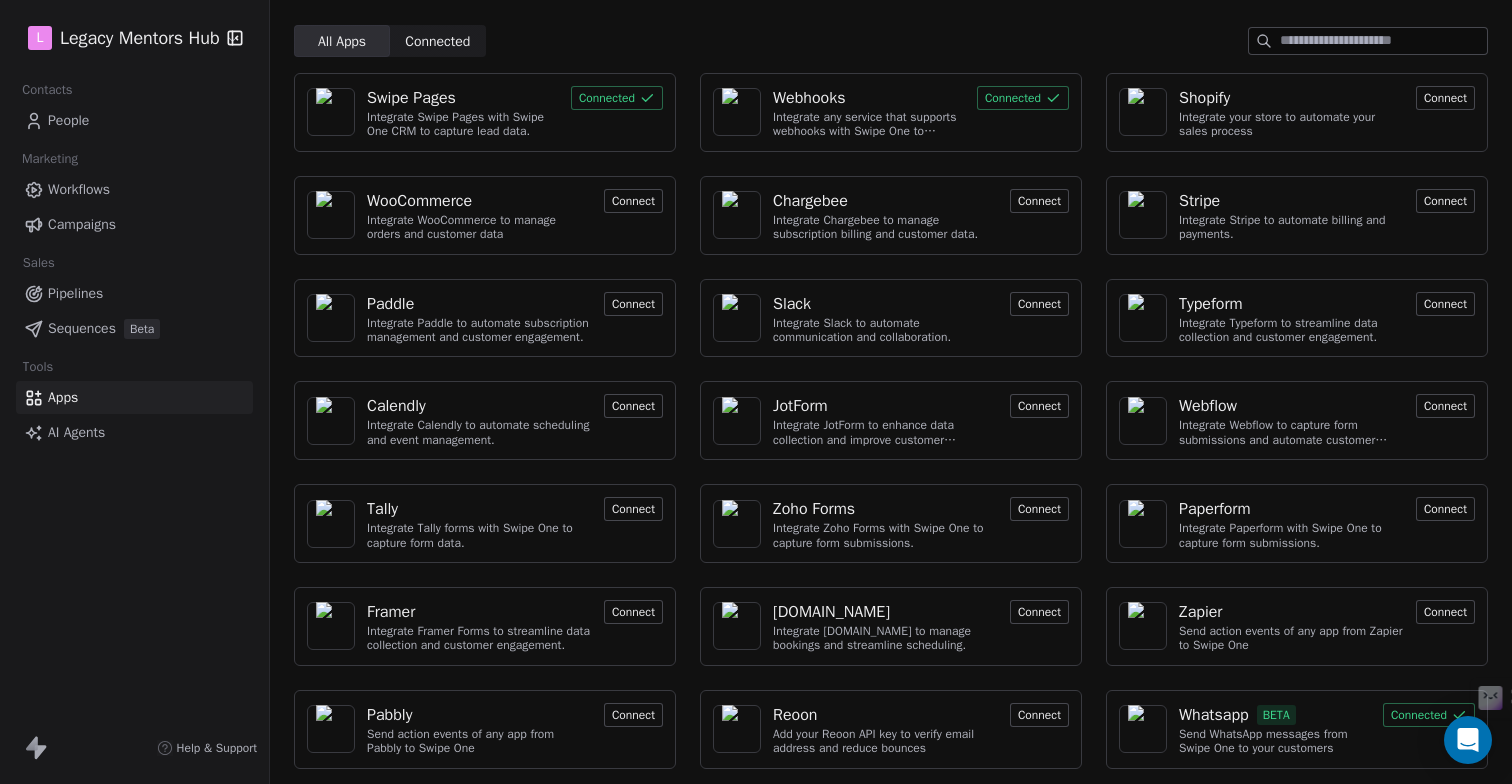 click on "Send WhatsApp messages from Swipe One to your customers" at bounding box center [1275, 741] 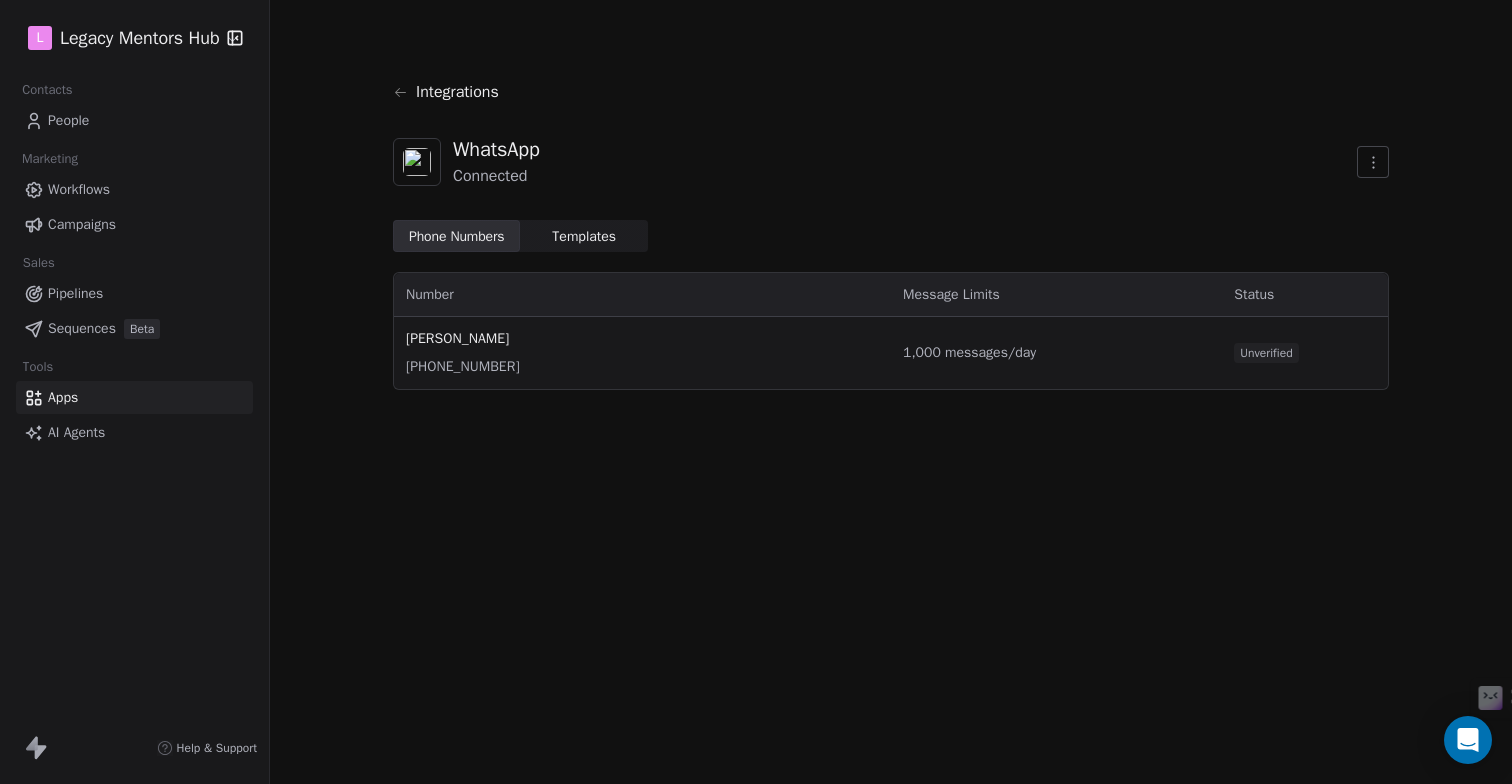 click on "Workflows" at bounding box center [79, 189] 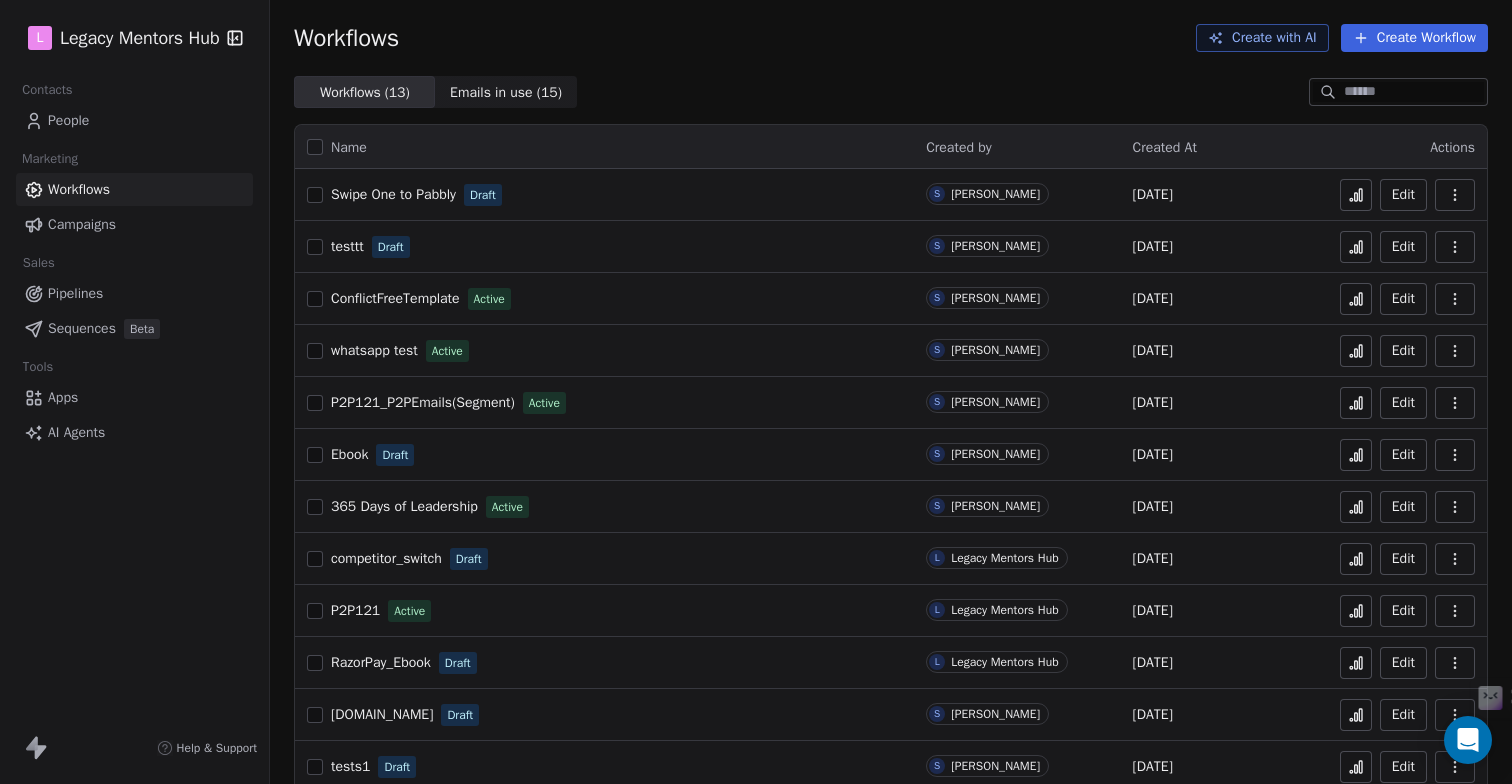 click on "Campaigns" at bounding box center (134, 224) 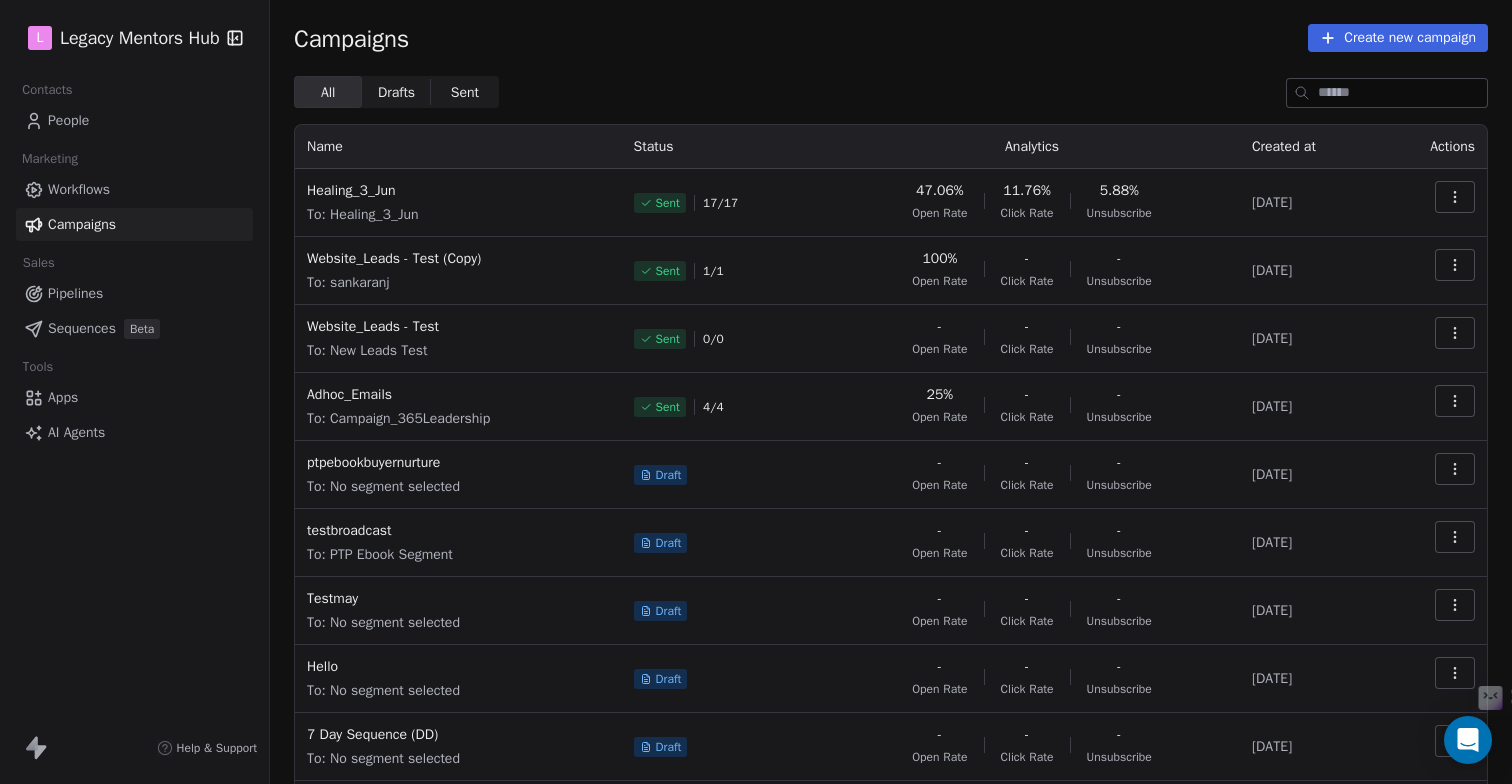 click on "To: Healing_3_Jun" at bounding box center [457, 215] 